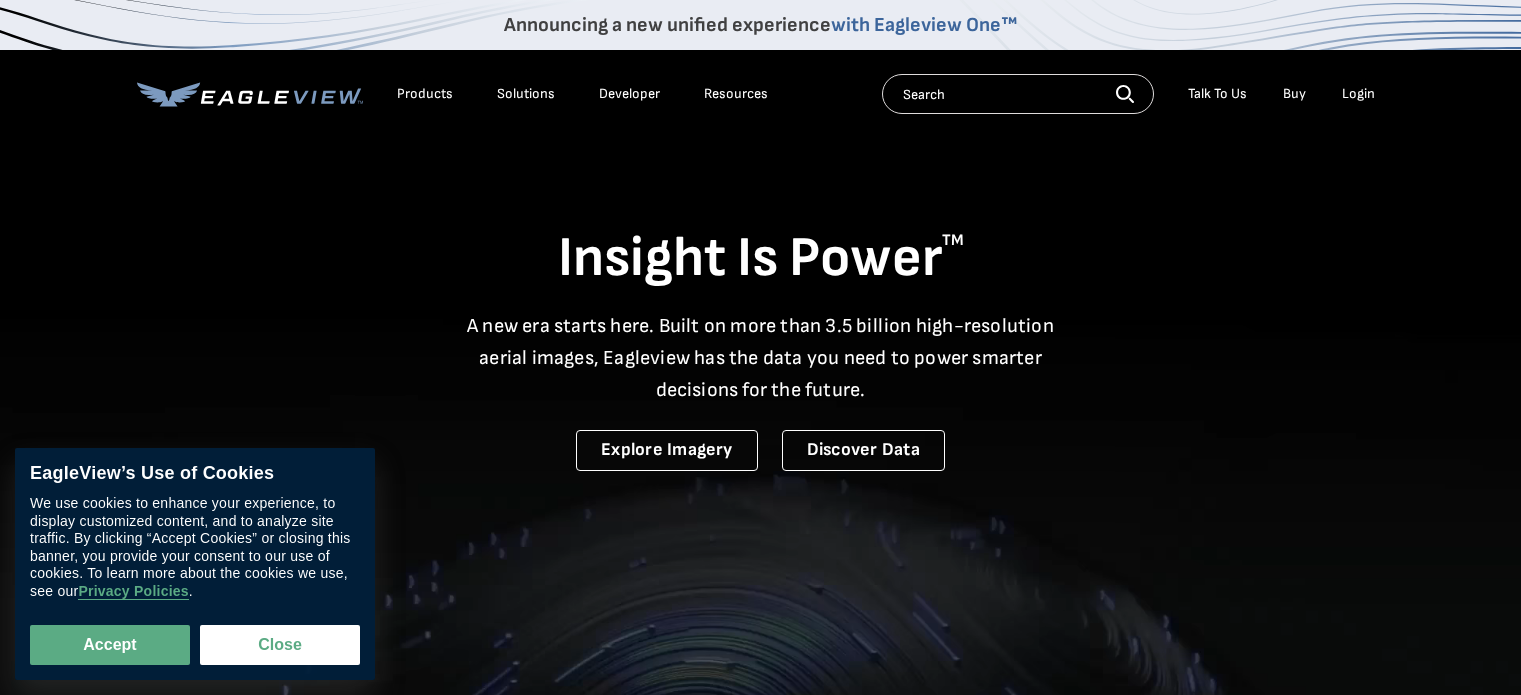 scroll, scrollTop: 0, scrollLeft: 0, axis: both 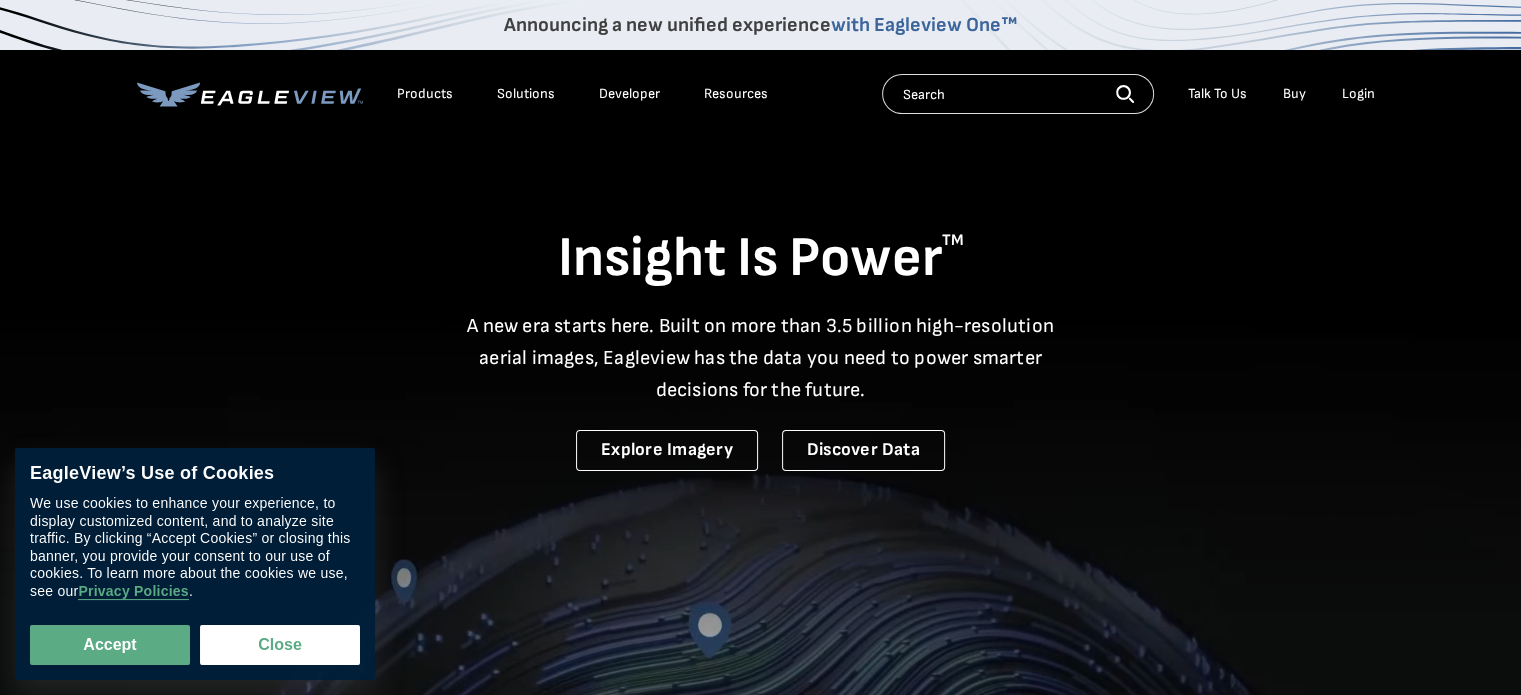 click on "Login" at bounding box center [1358, 94] 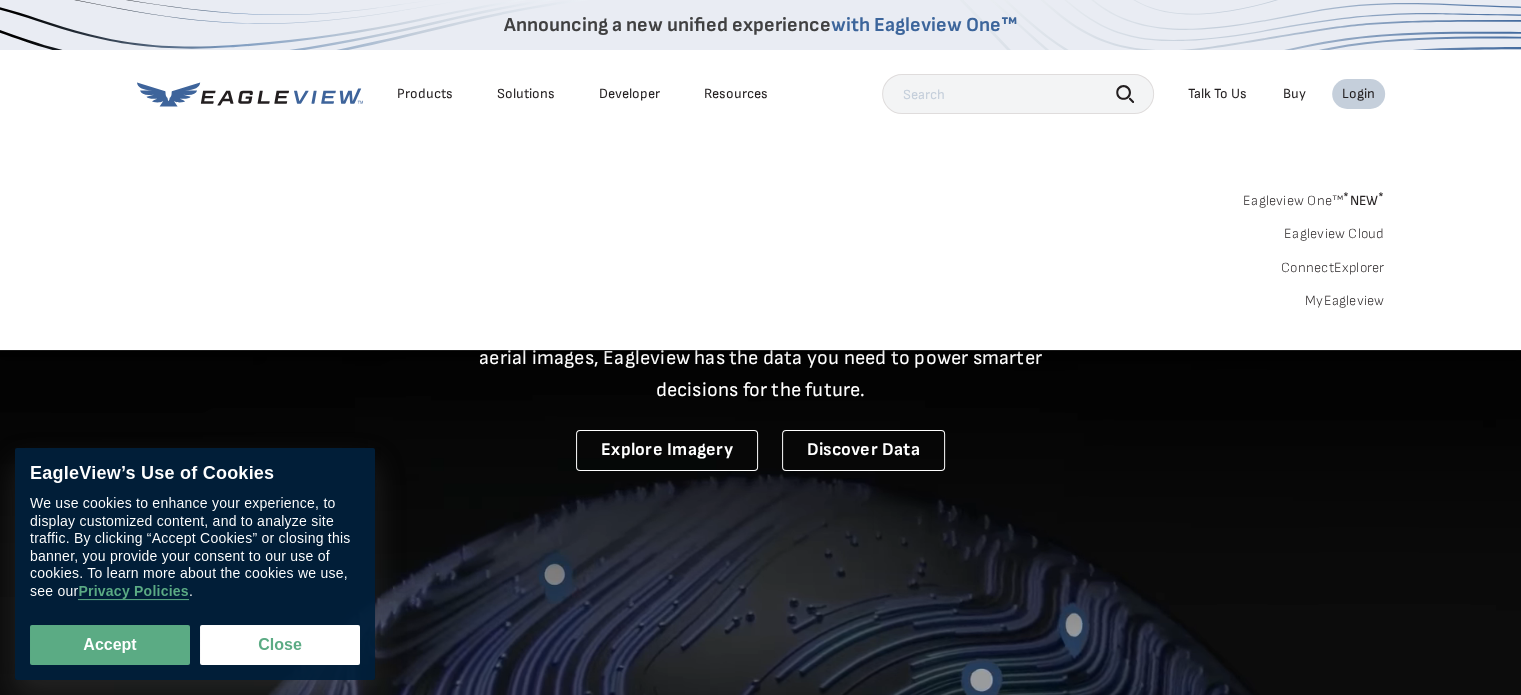 click on "Login" at bounding box center [1358, 94] 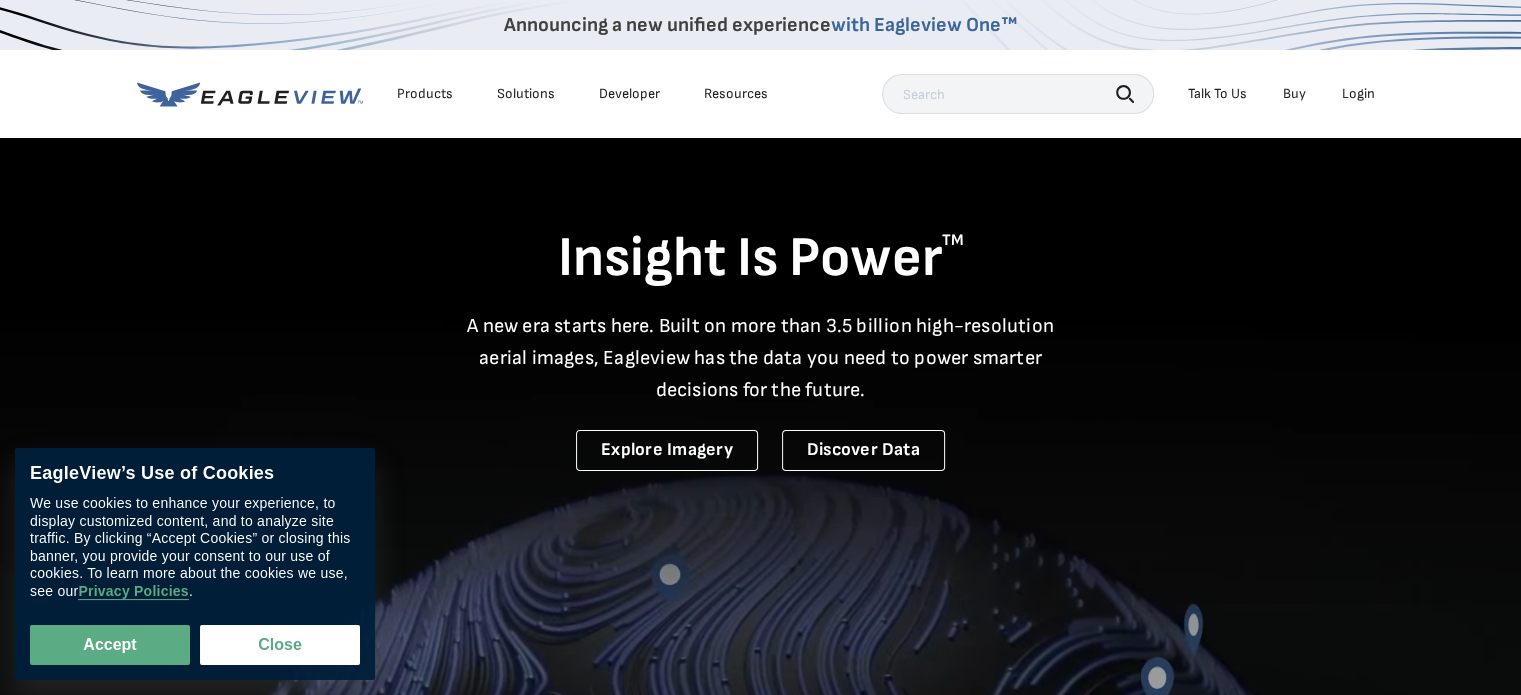 click on "Login" at bounding box center (1358, 94) 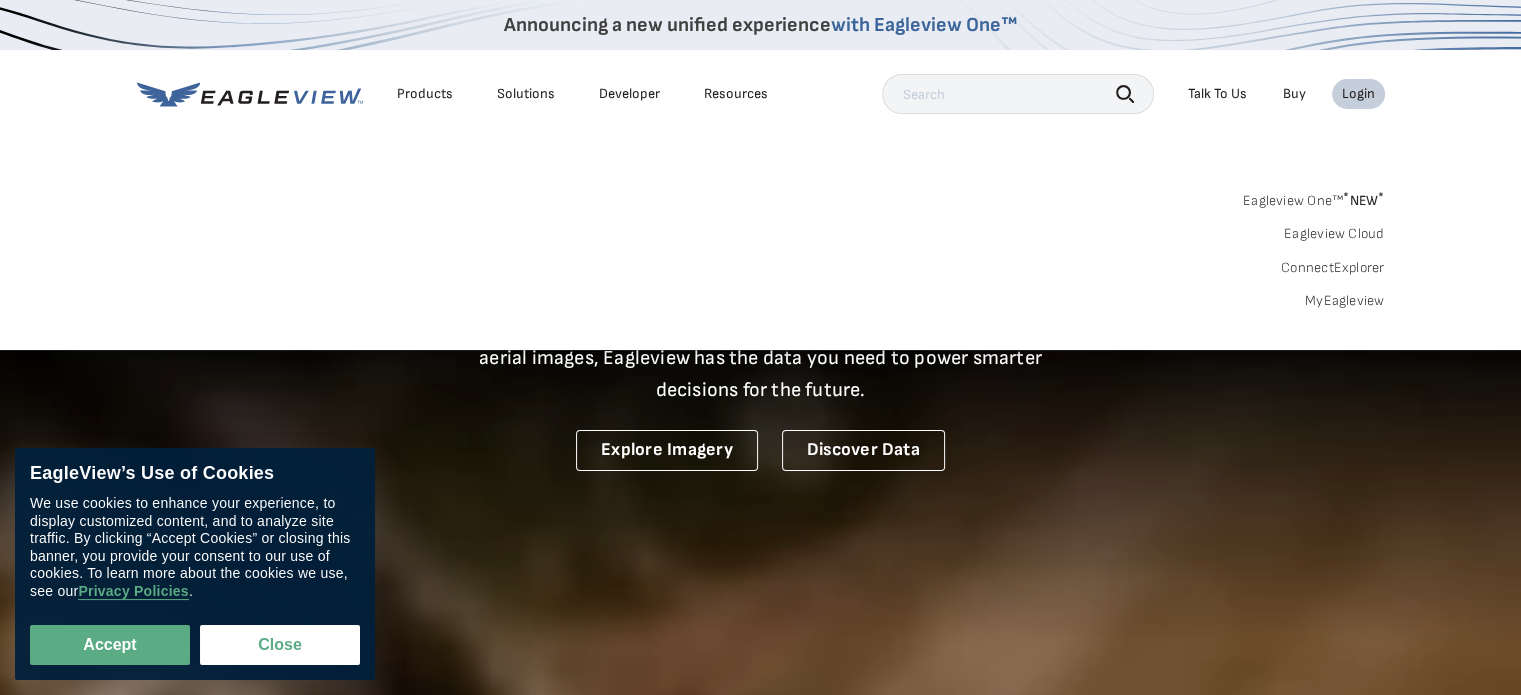 click on "Login" at bounding box center (1358, 94) 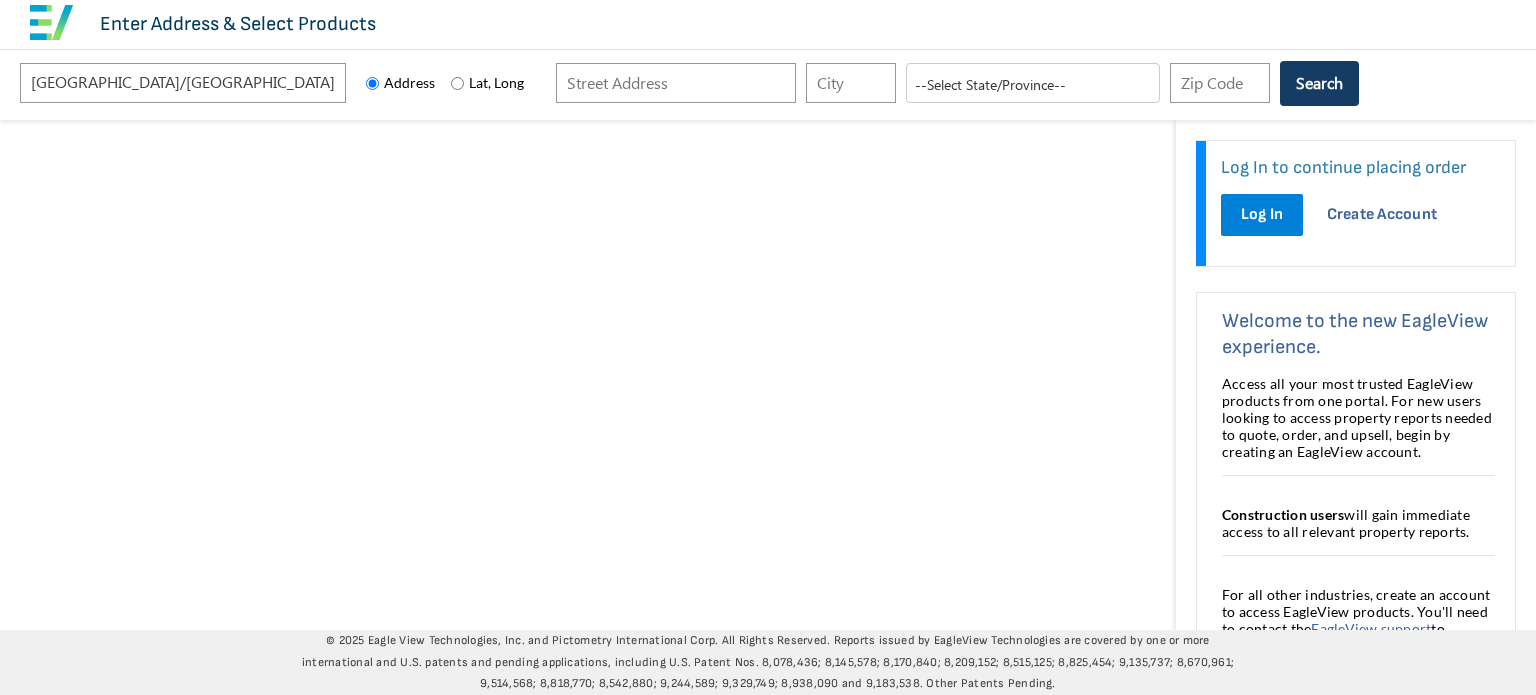 scroll, scrollTop: 0, scrollLeft: 0, axis: both 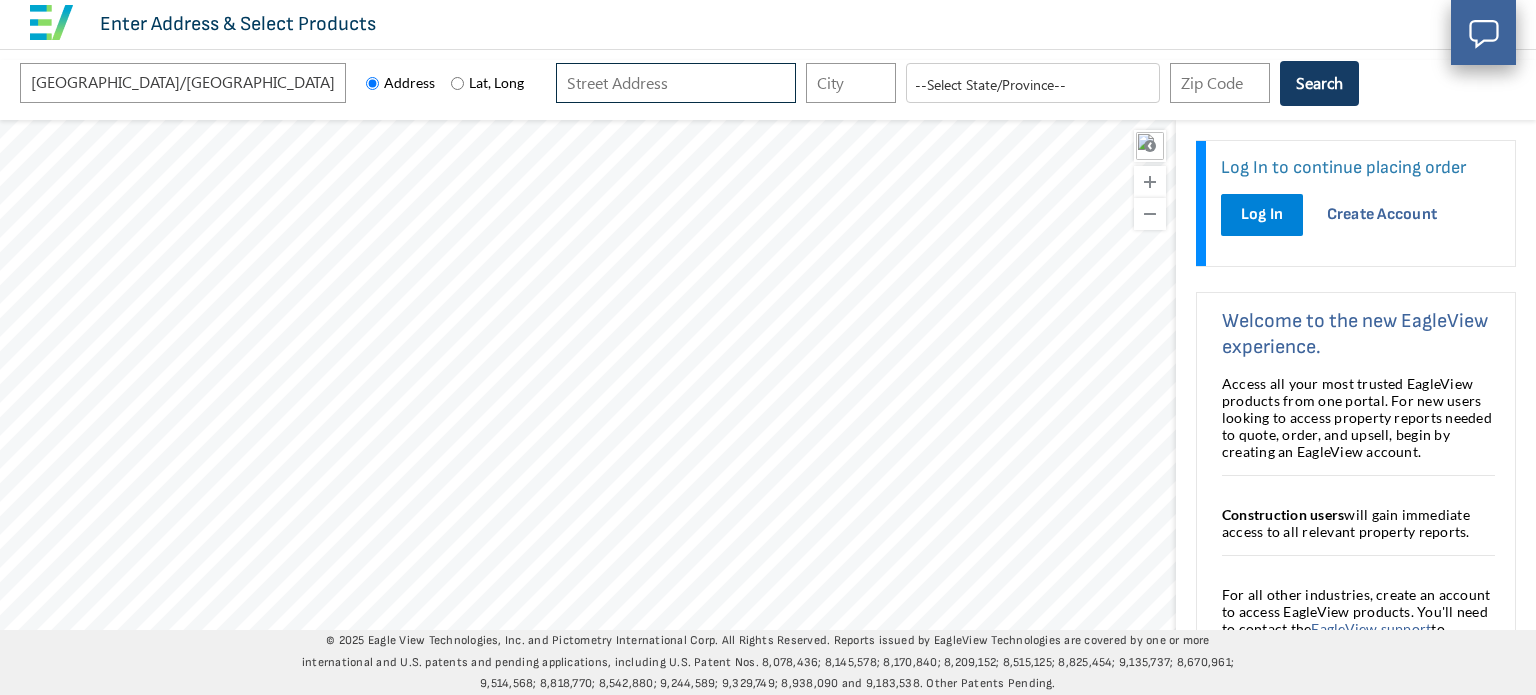 click at bounding box center [676, 83] 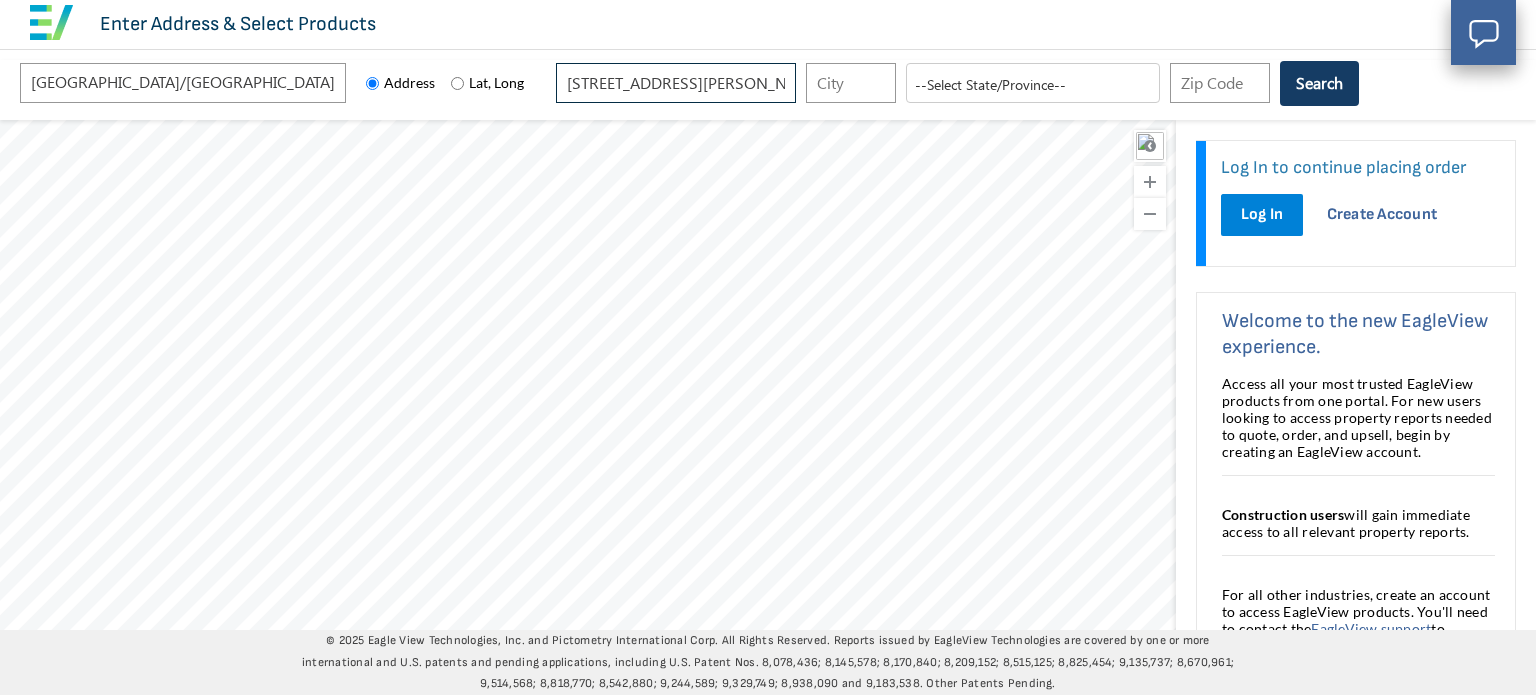 type on "11974 henning oak lane" 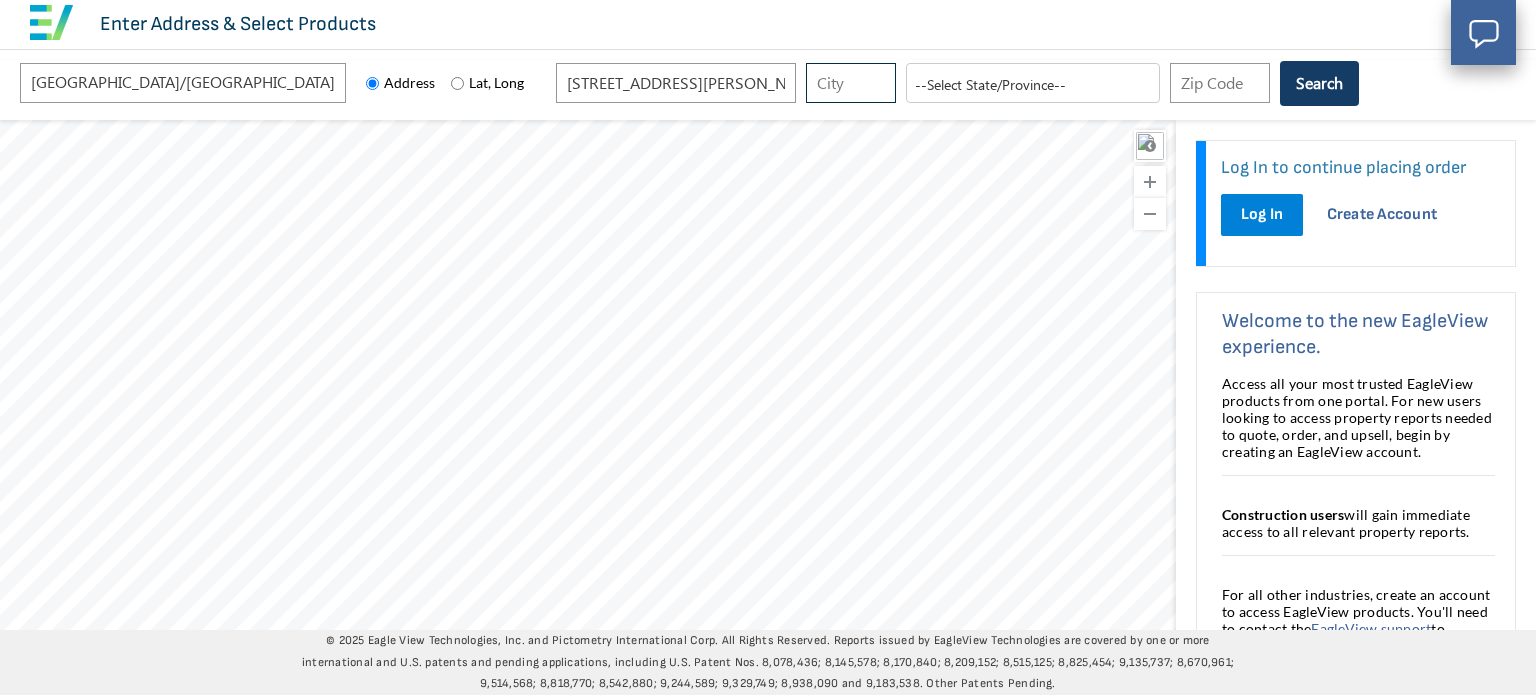 click at bounding box center [851, 83] 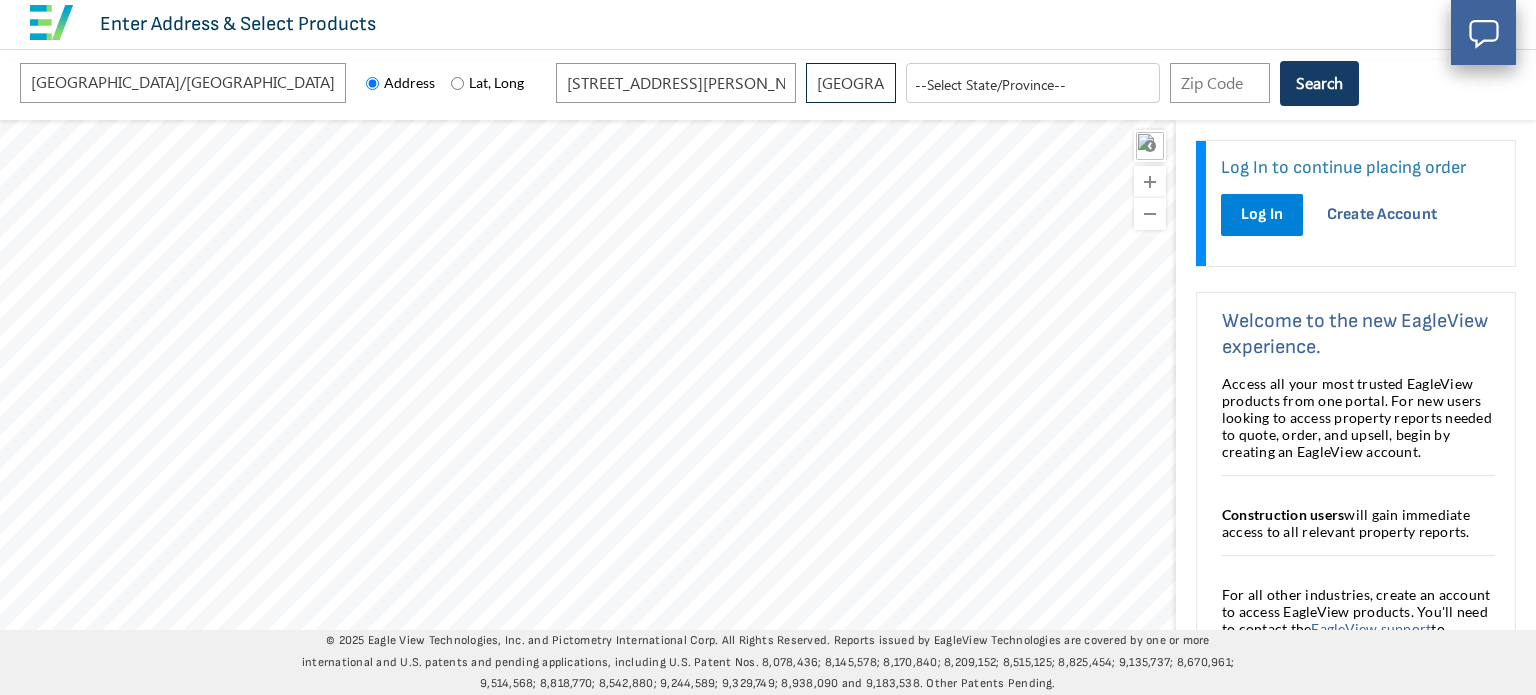 type on "arlington" 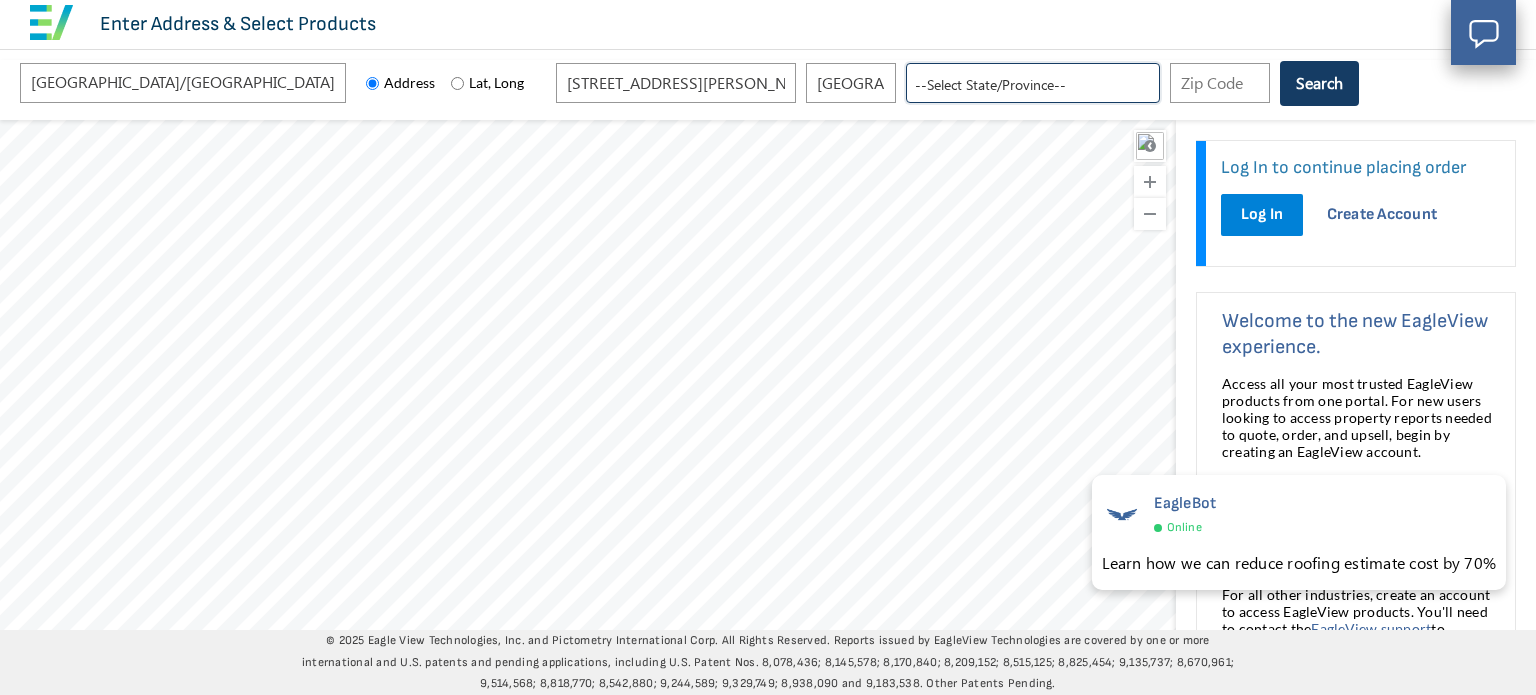 select on "TN" 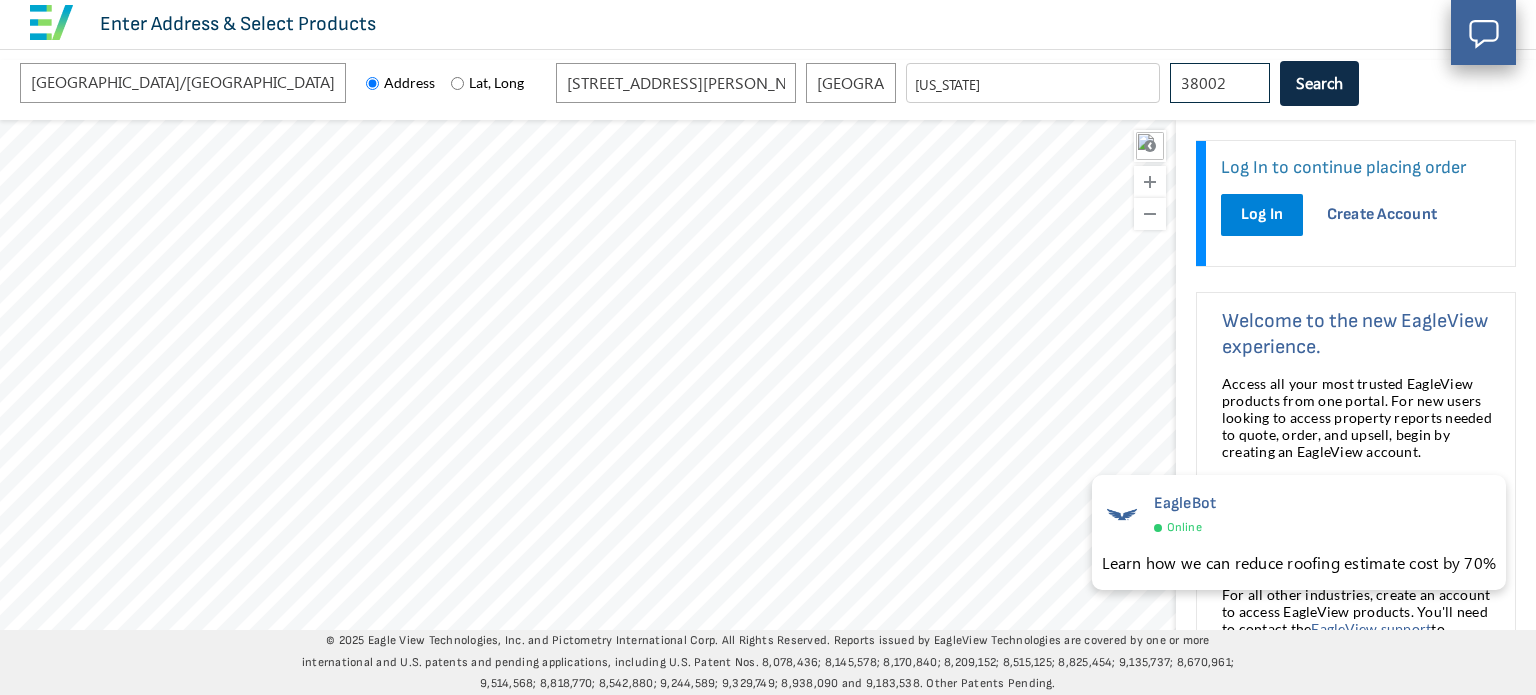 type on "38002" 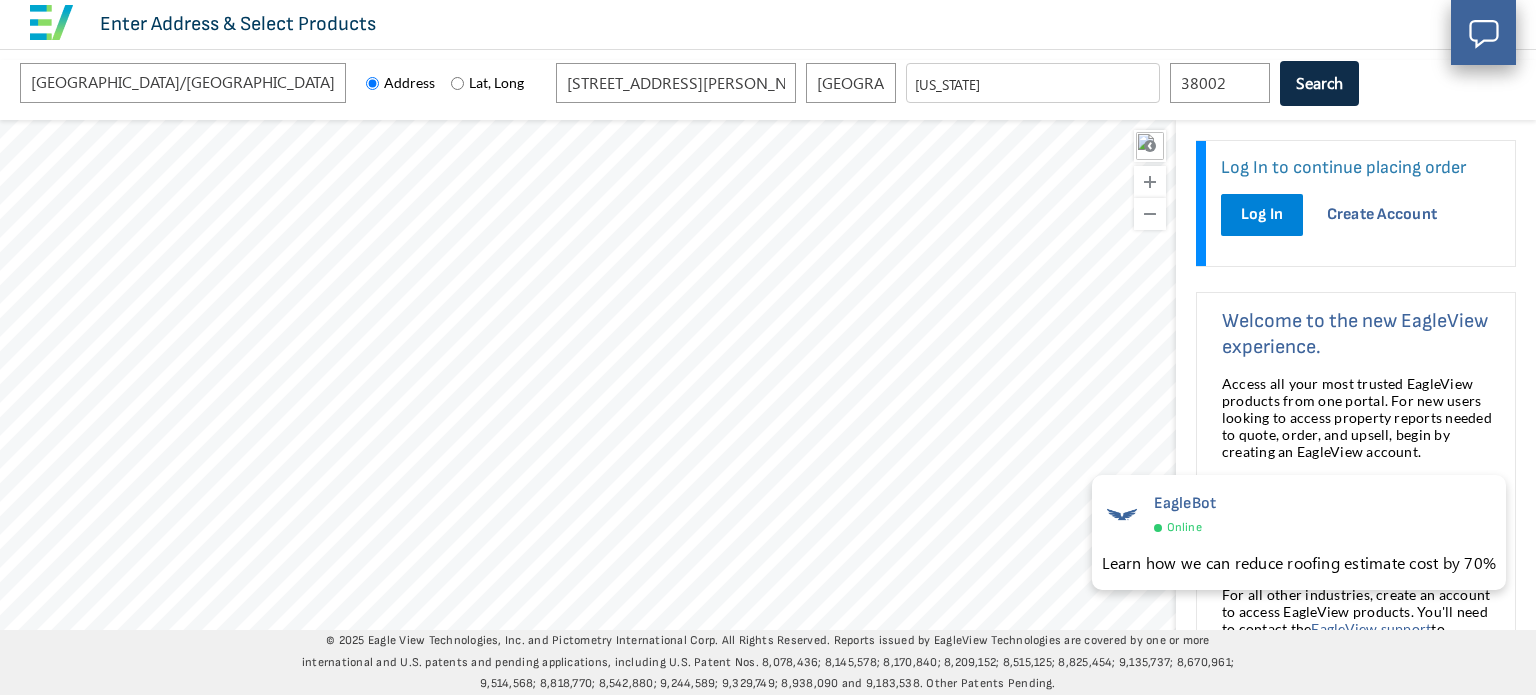 click on "Search" at bounding box center (1319, 83) 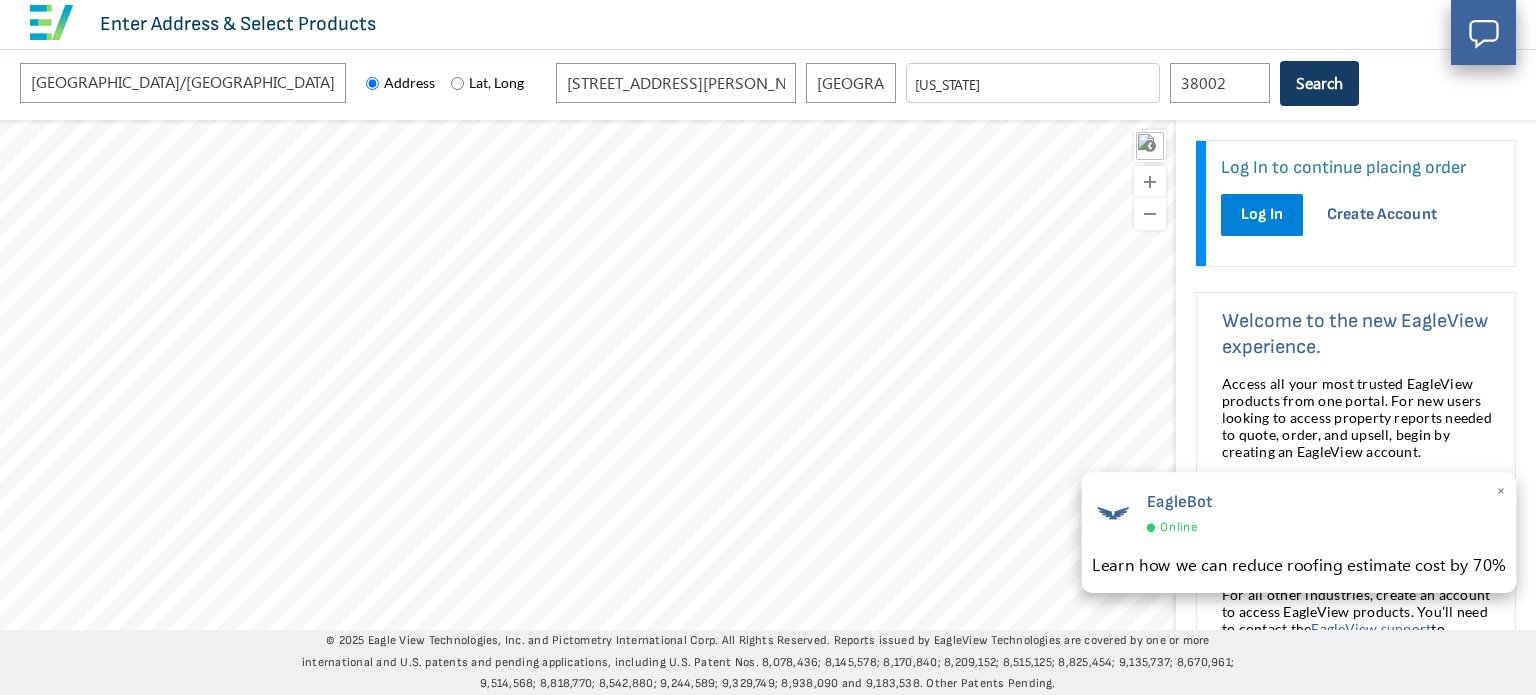 click on "×" at bounding box center (1500, 493) 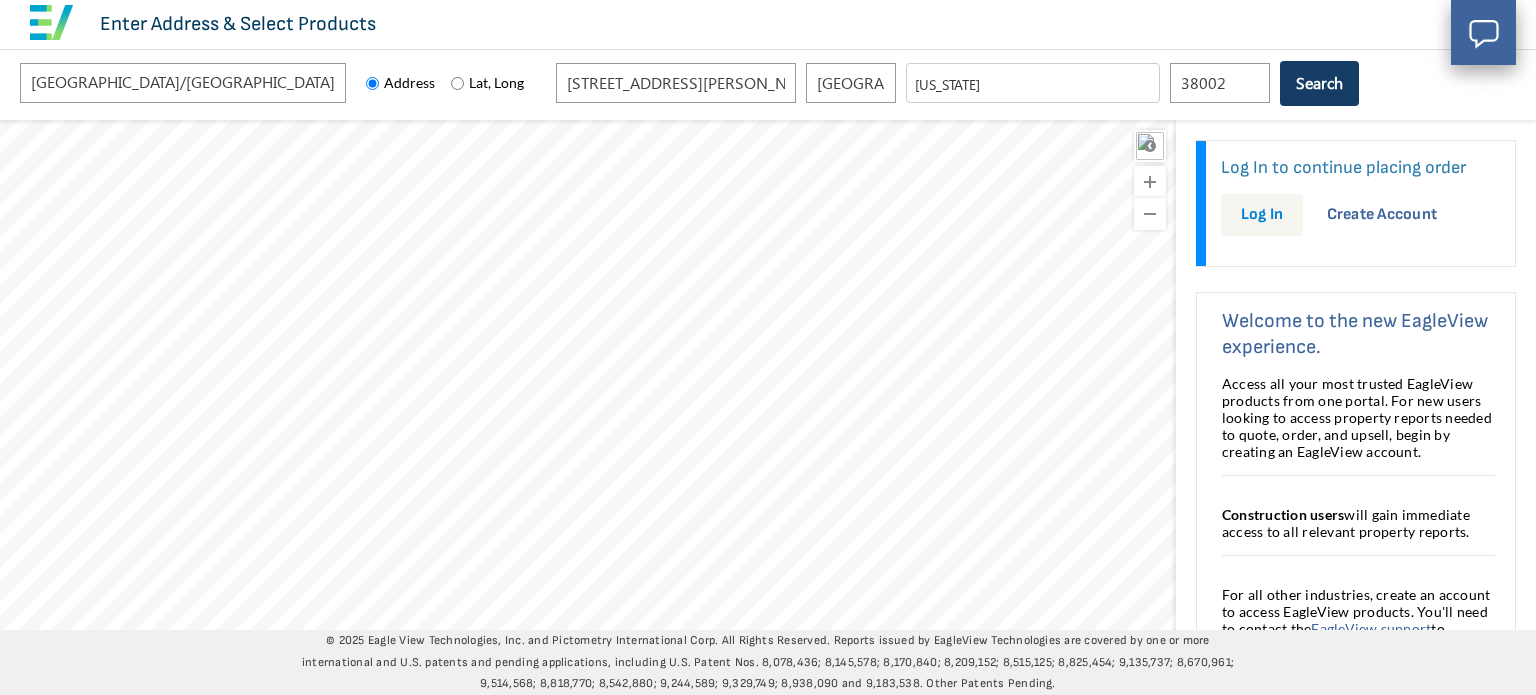 click on "Log In" at bounding box center (1262, 214) 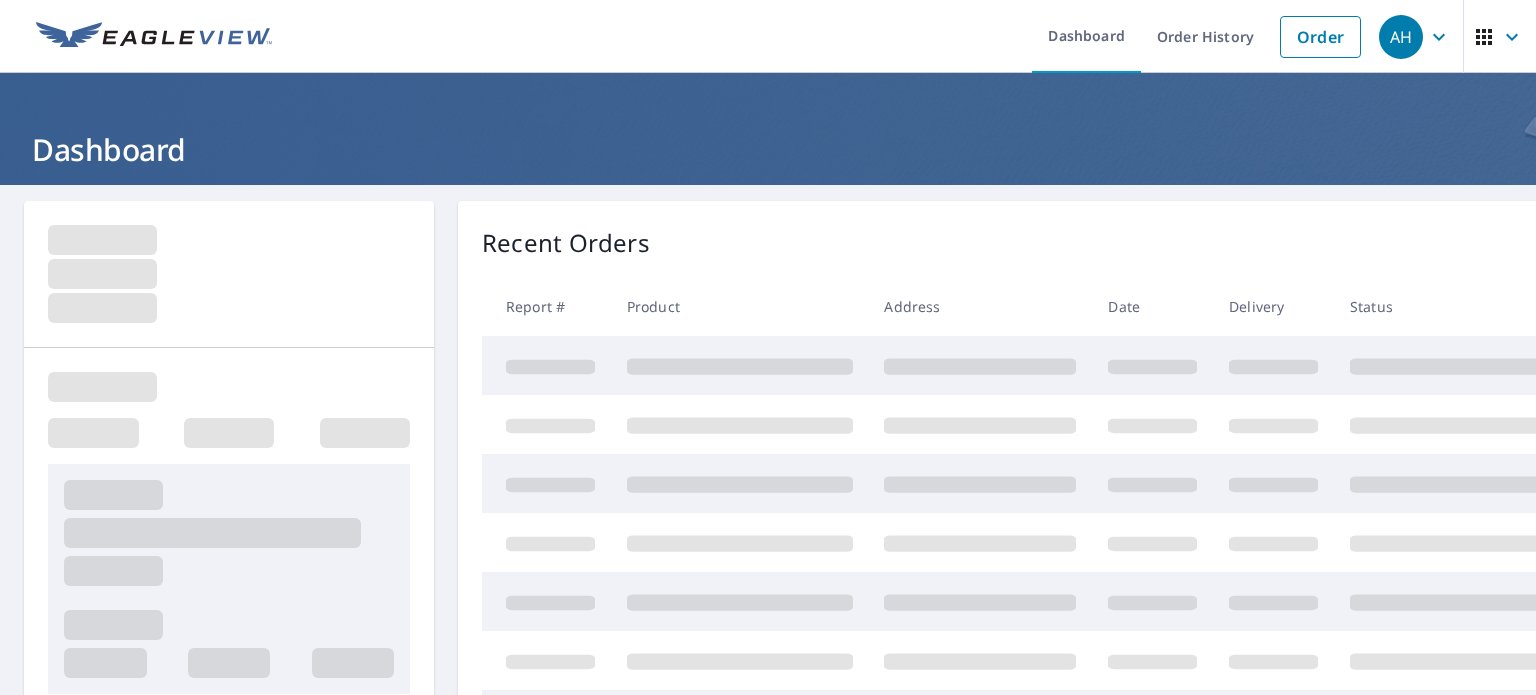 scroll, scrollTop: 0, scrollLeft: 0, axis: both 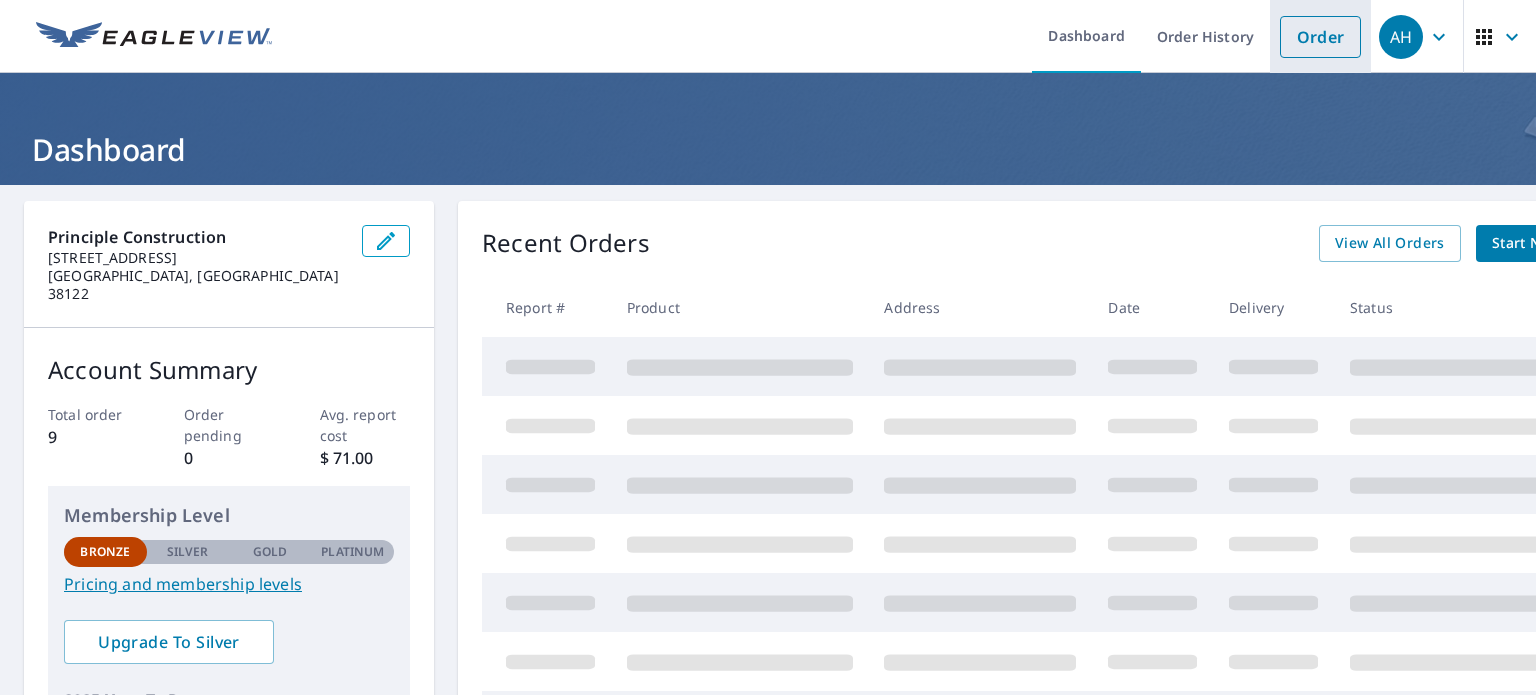 click on "Order" at bounding box center [1320, 37] 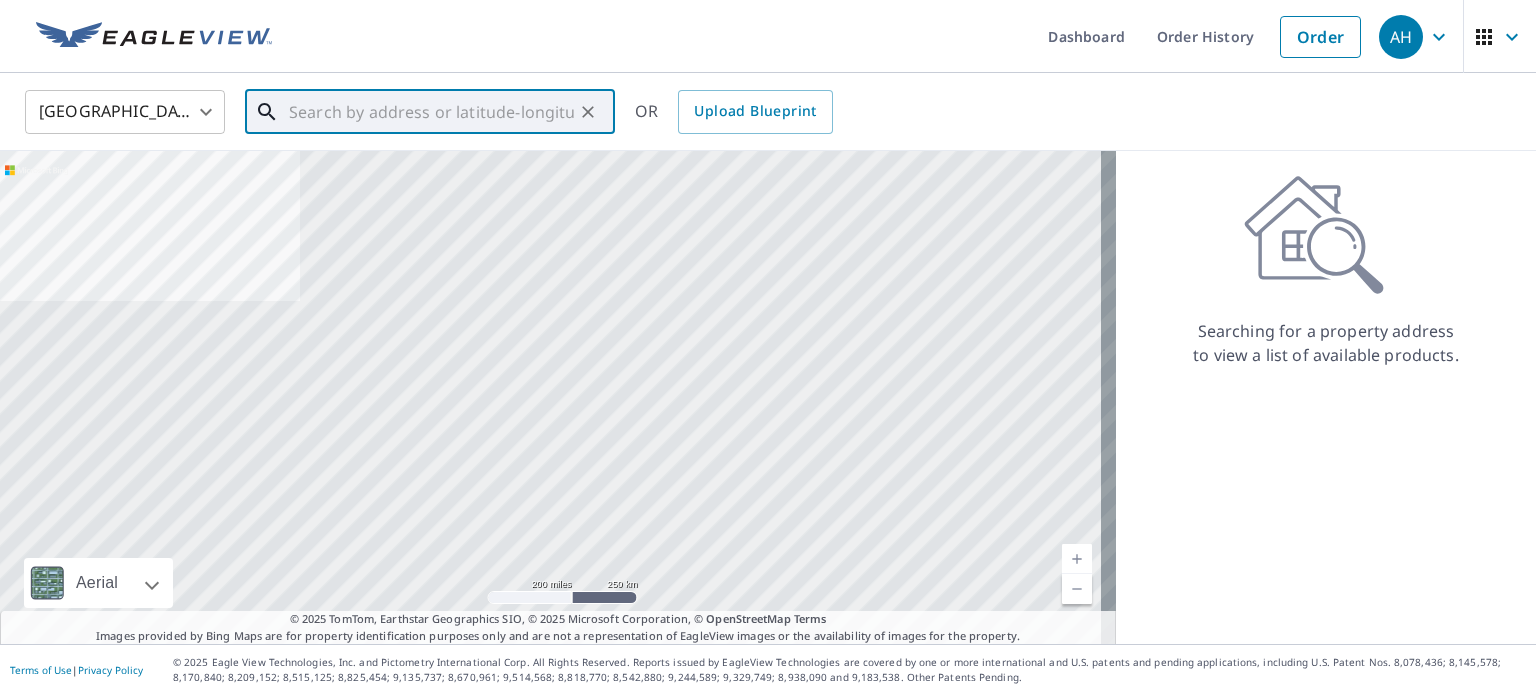 click at bounding box center [431, 112] 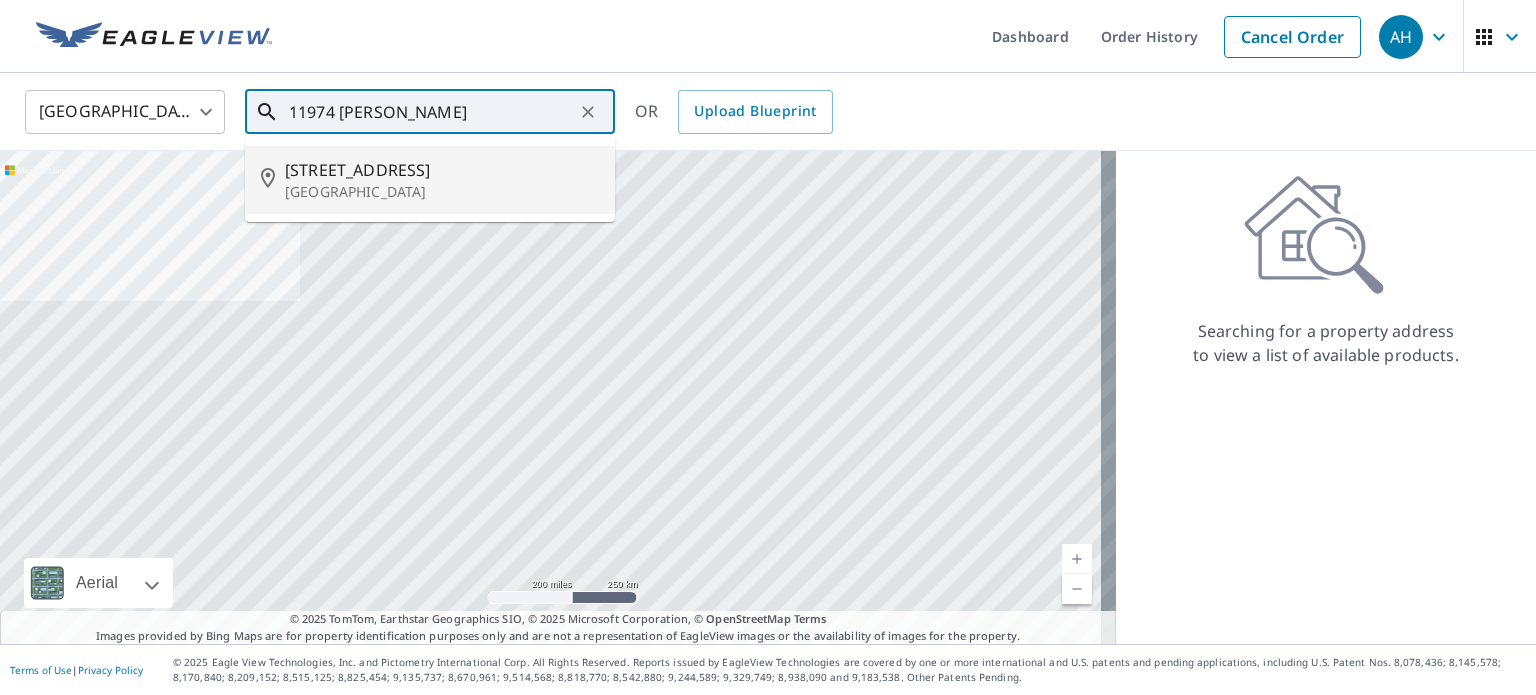 click on "11974 Henning Oaks Ln" at bounding box center [442, 170] 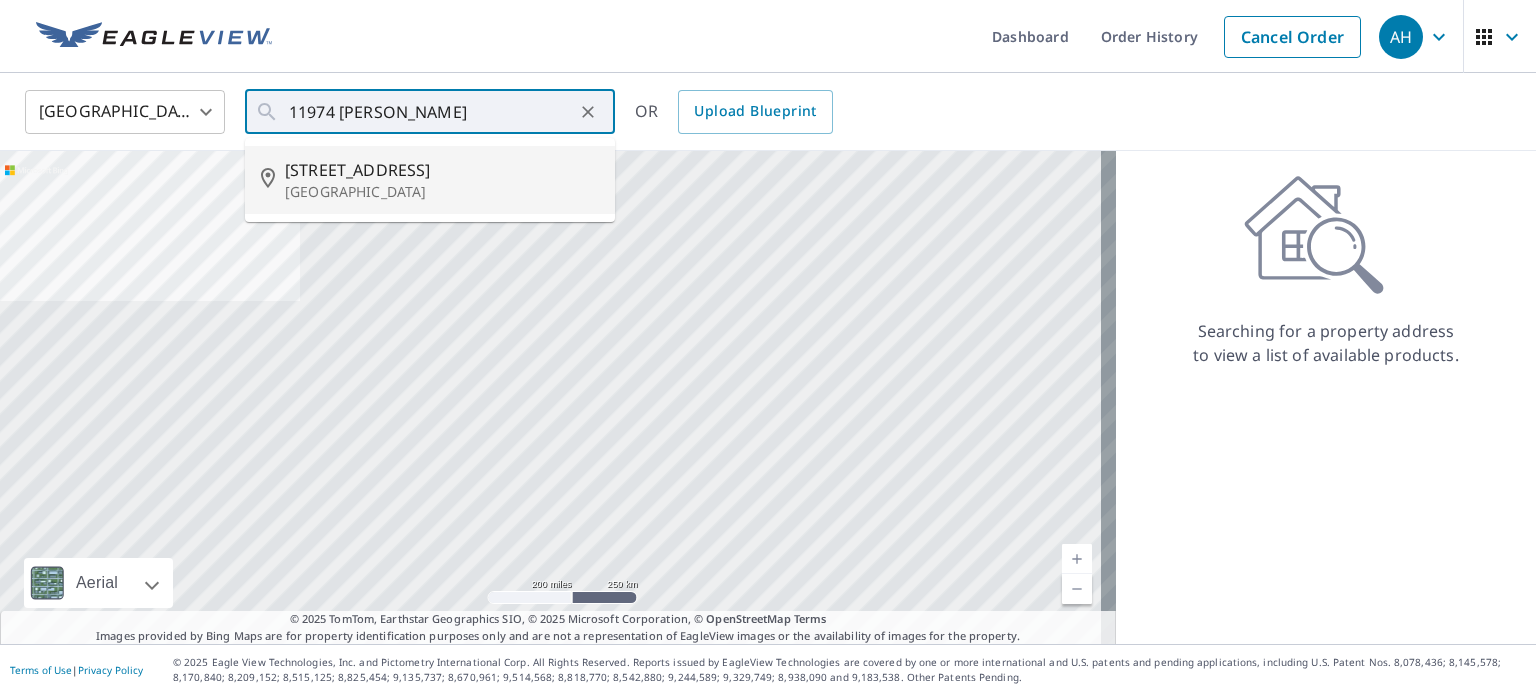type on "11974 Henning Oaks Ln Arlington, TN 38002" 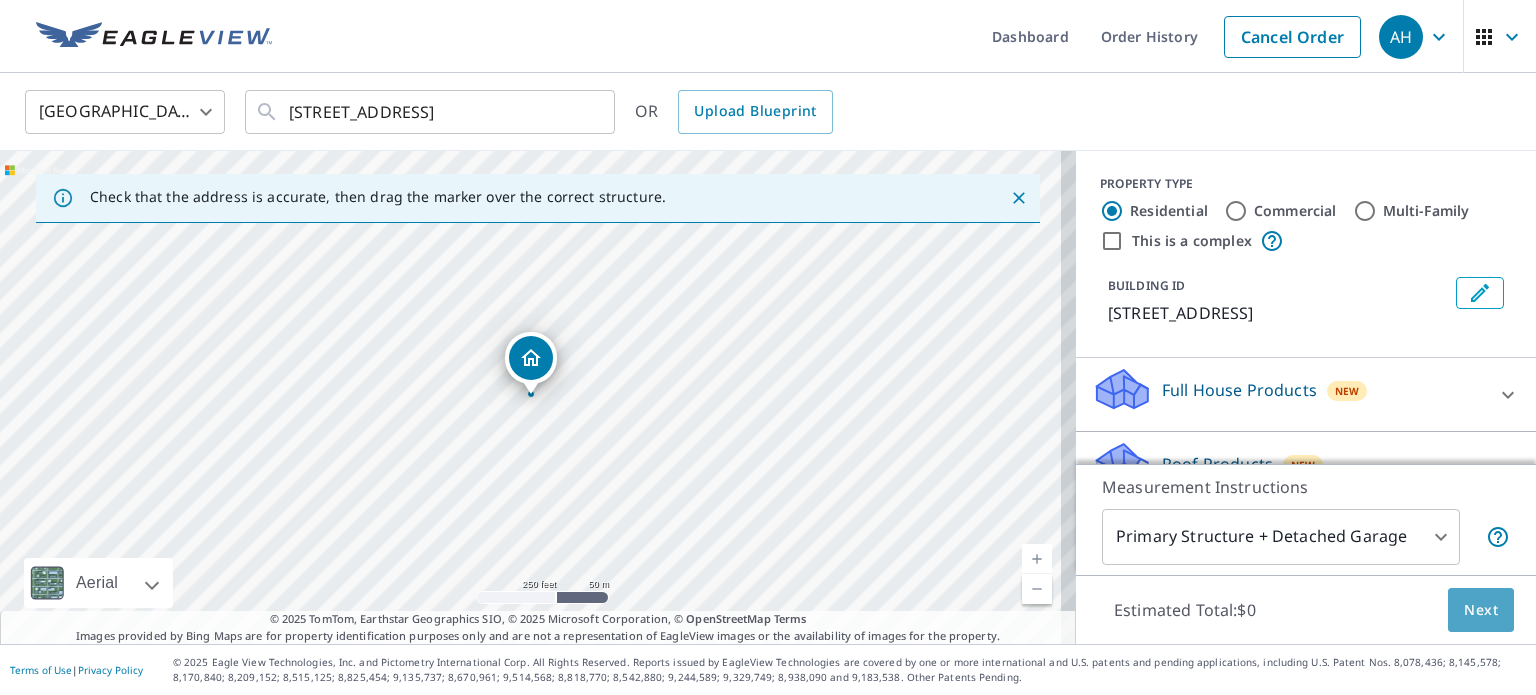 click on "Next" at bounding box center [1481, 610] 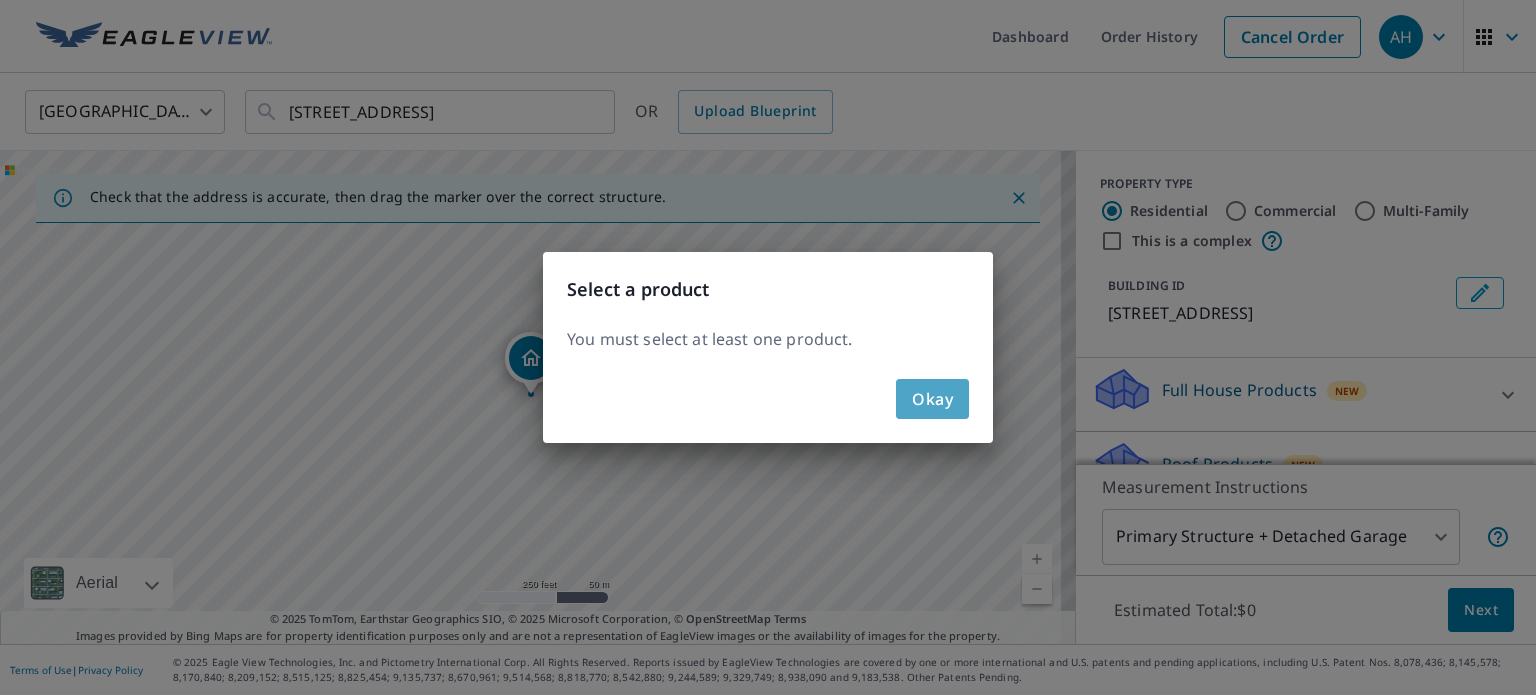 click on "Okay" at bounding box center (932, 399) 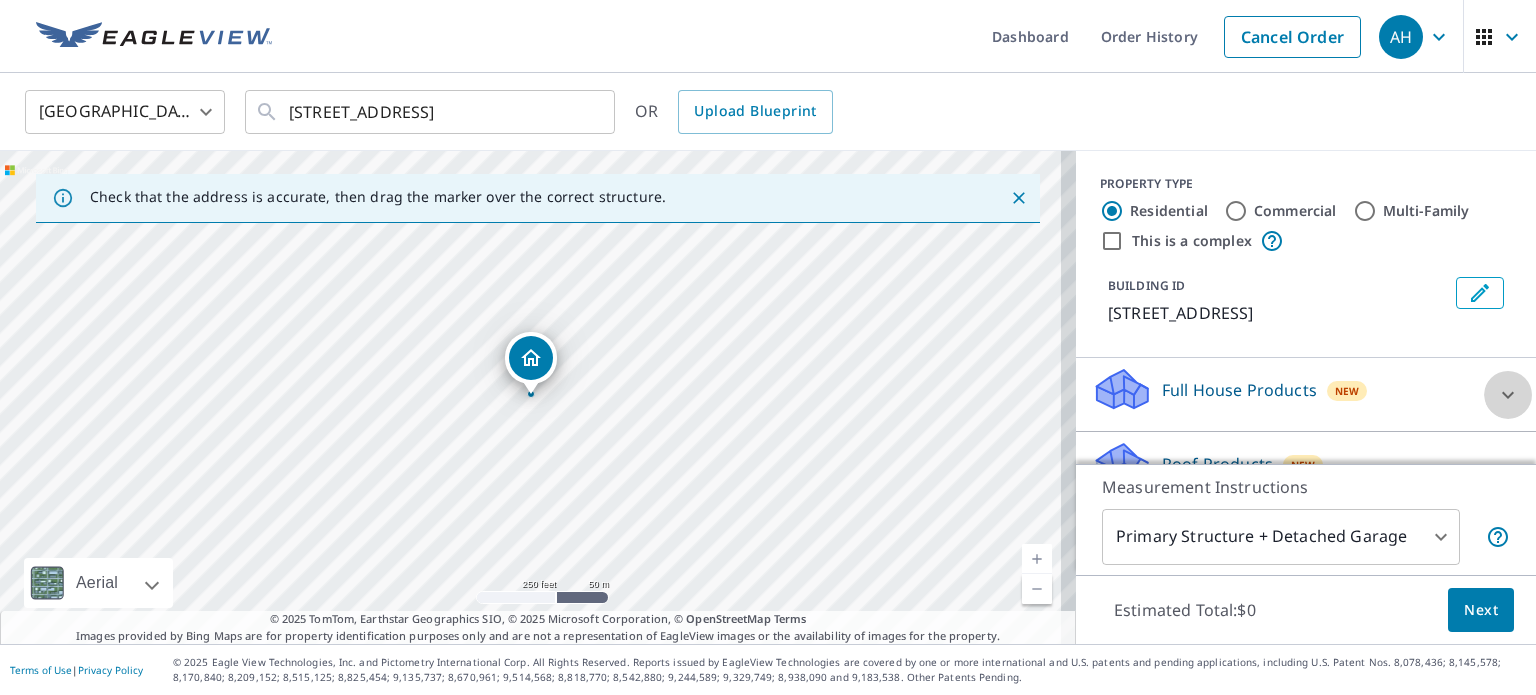 click at bounding box center [1508, 395] 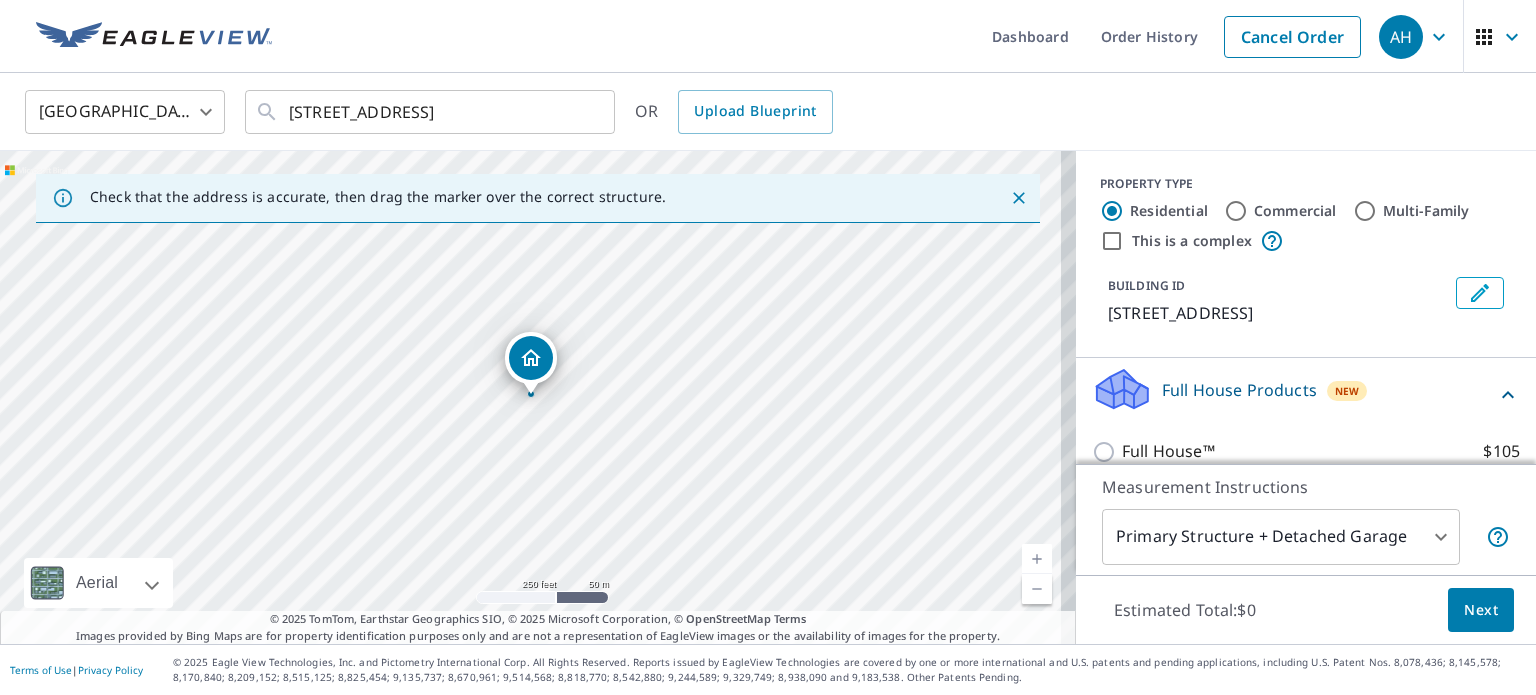 click 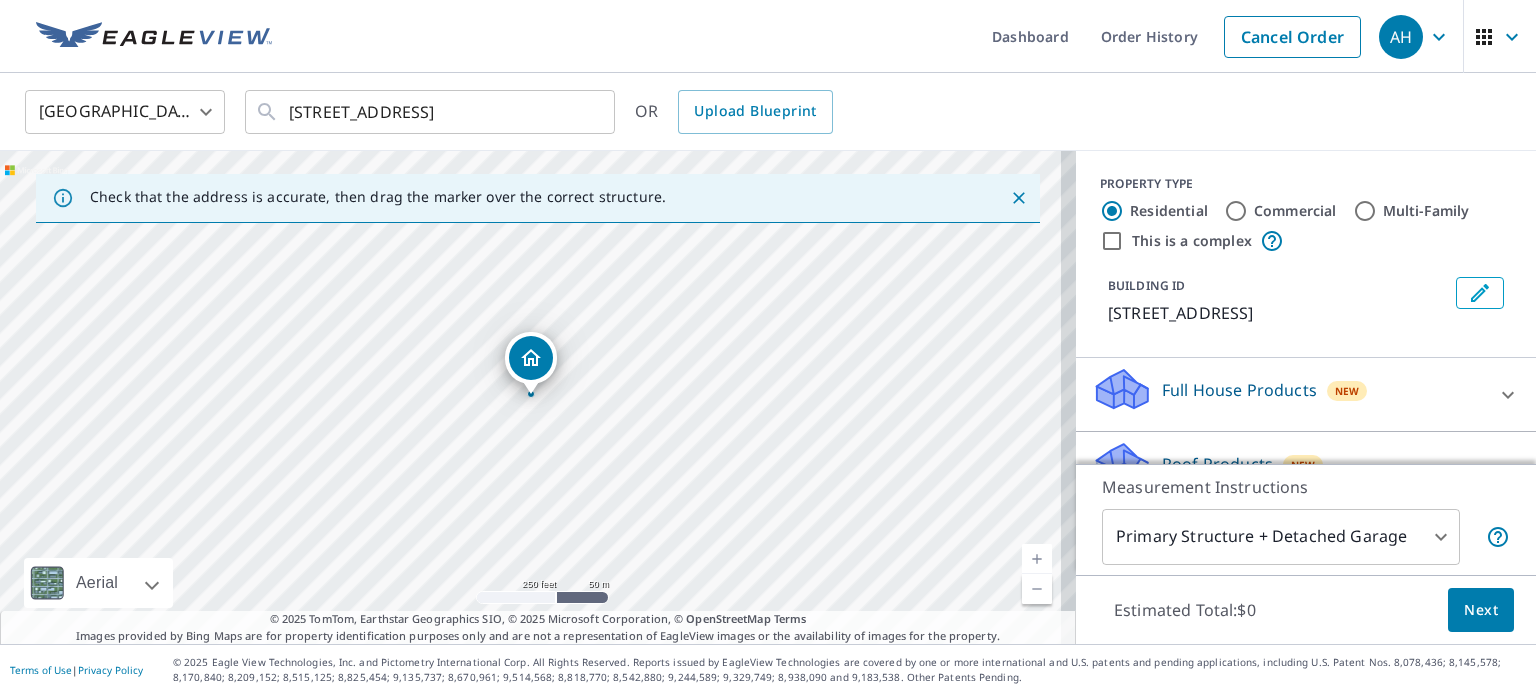 click 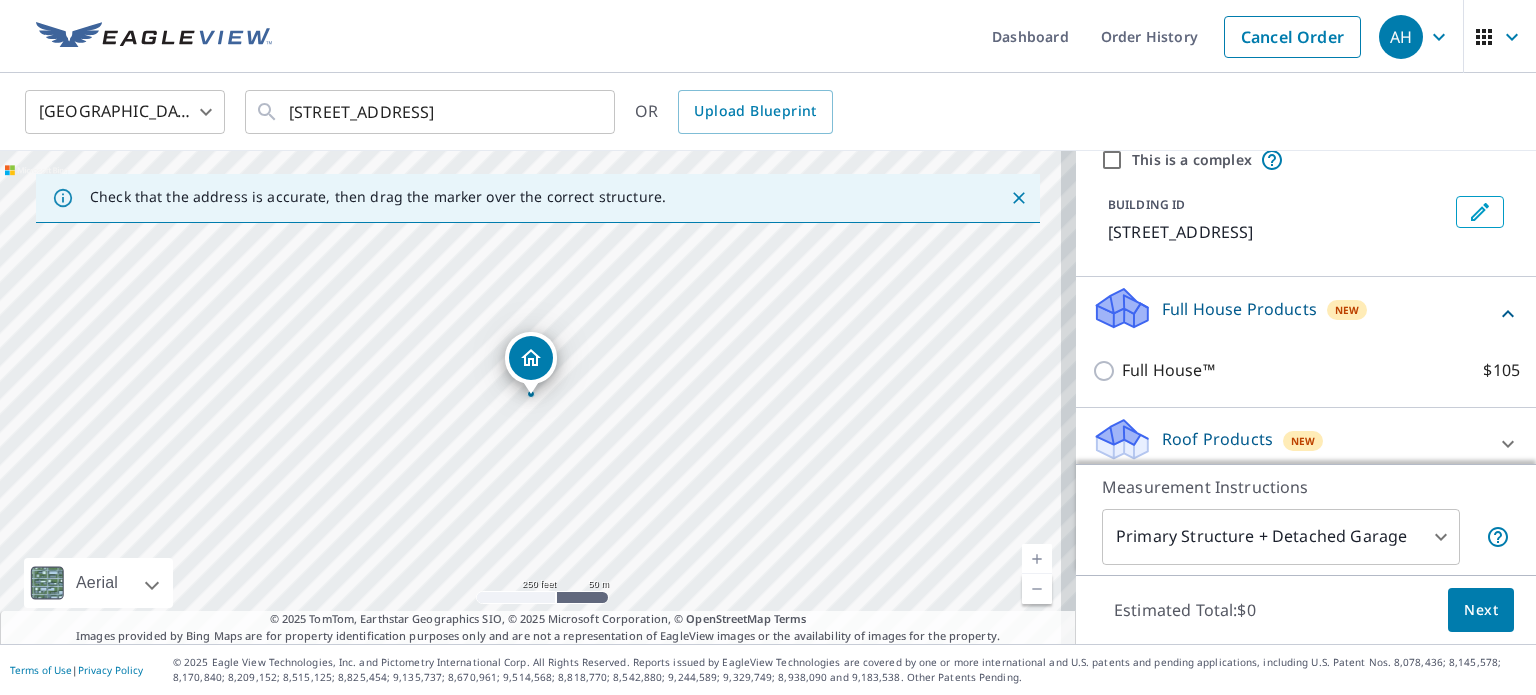 scroll, scrollTop: 200, scrollLeft: 0, axis: vertical 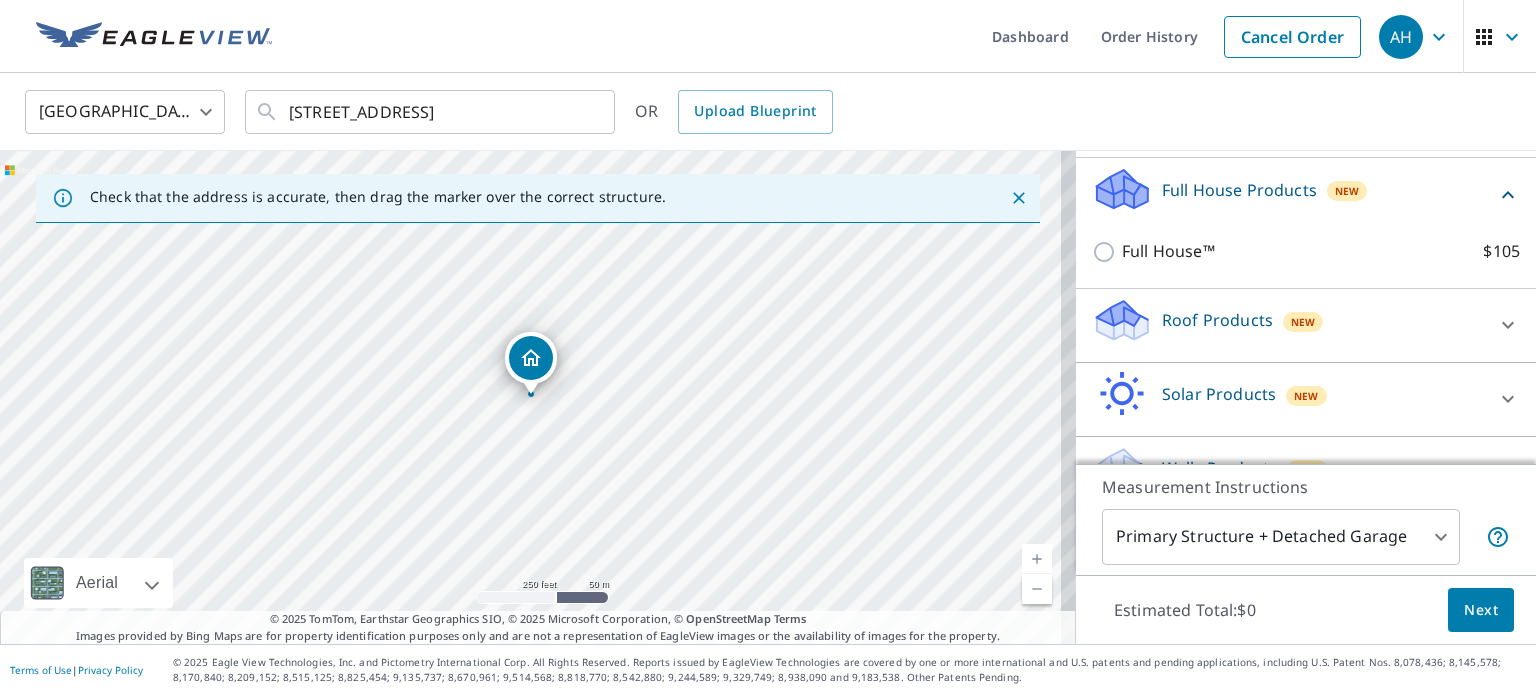 click on "Roof Products New" at bounding box center [1288, 325] 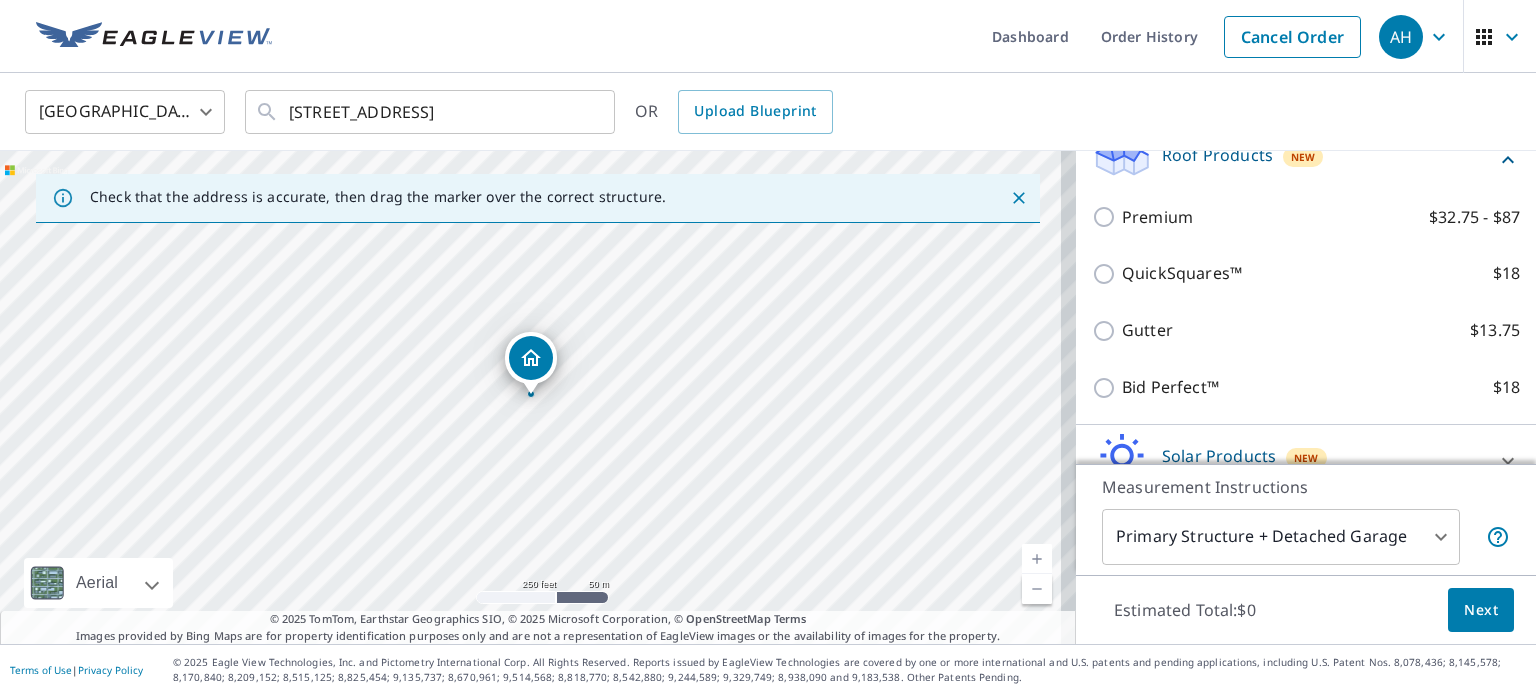 scroll, scrollTop: 400, scrollLeft: 0, axis: vertical 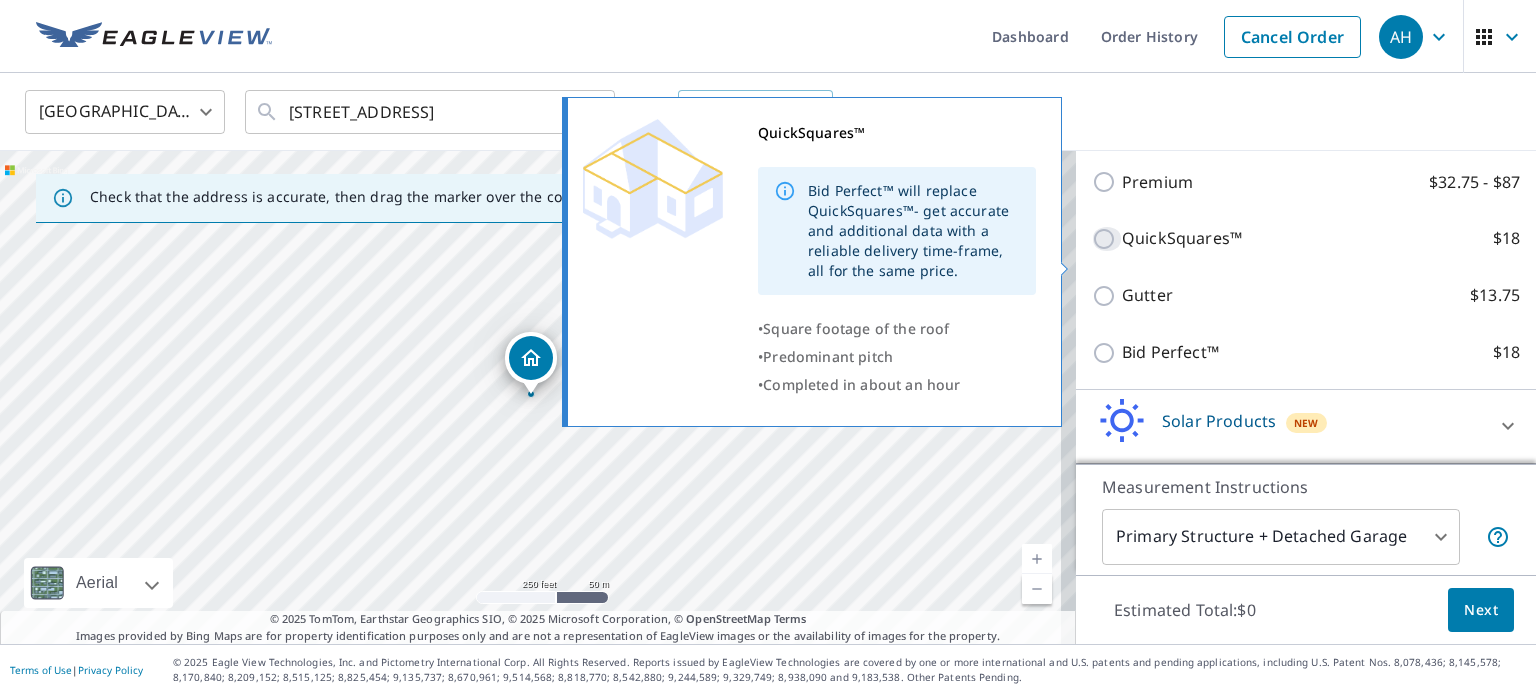 click on "QuickSquares™ $18" at bounding box center [1107, 239] 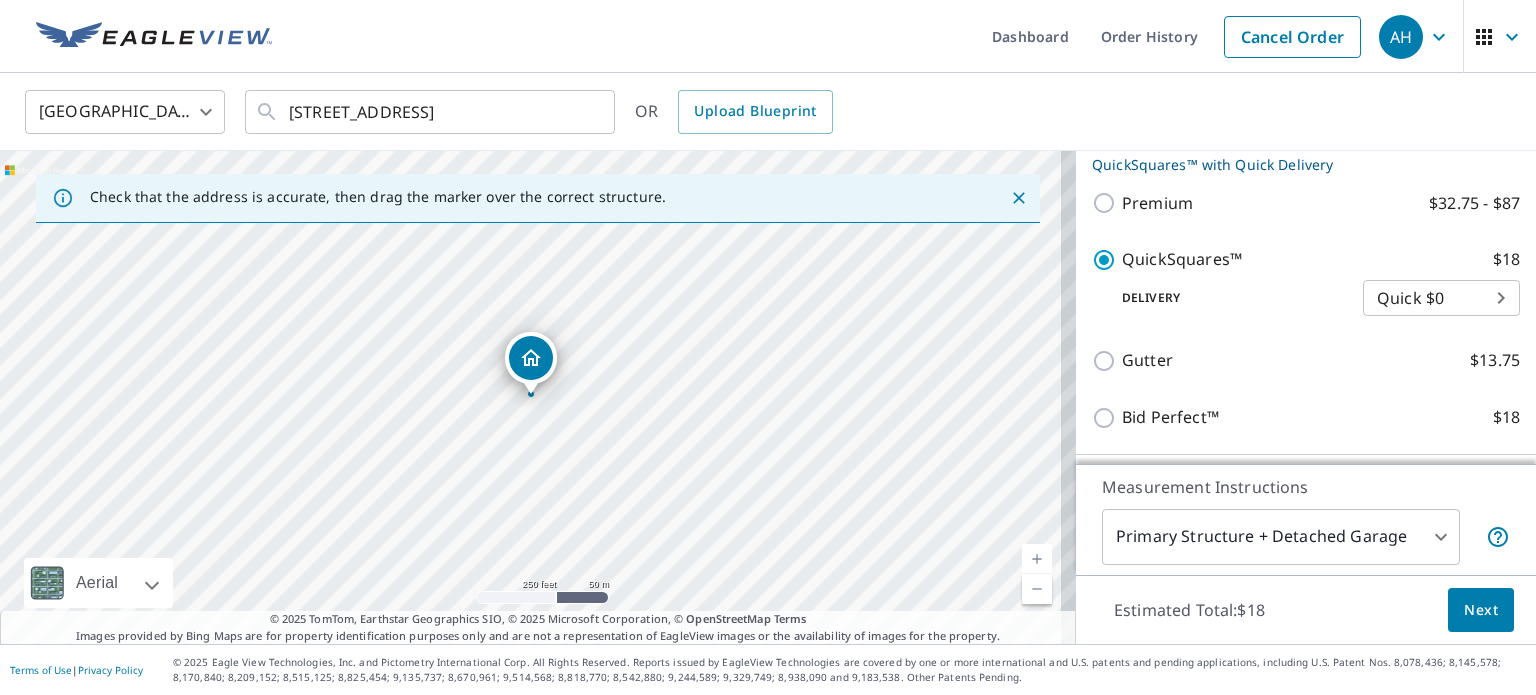 click on "Next" at bounding box center (1481, 610) 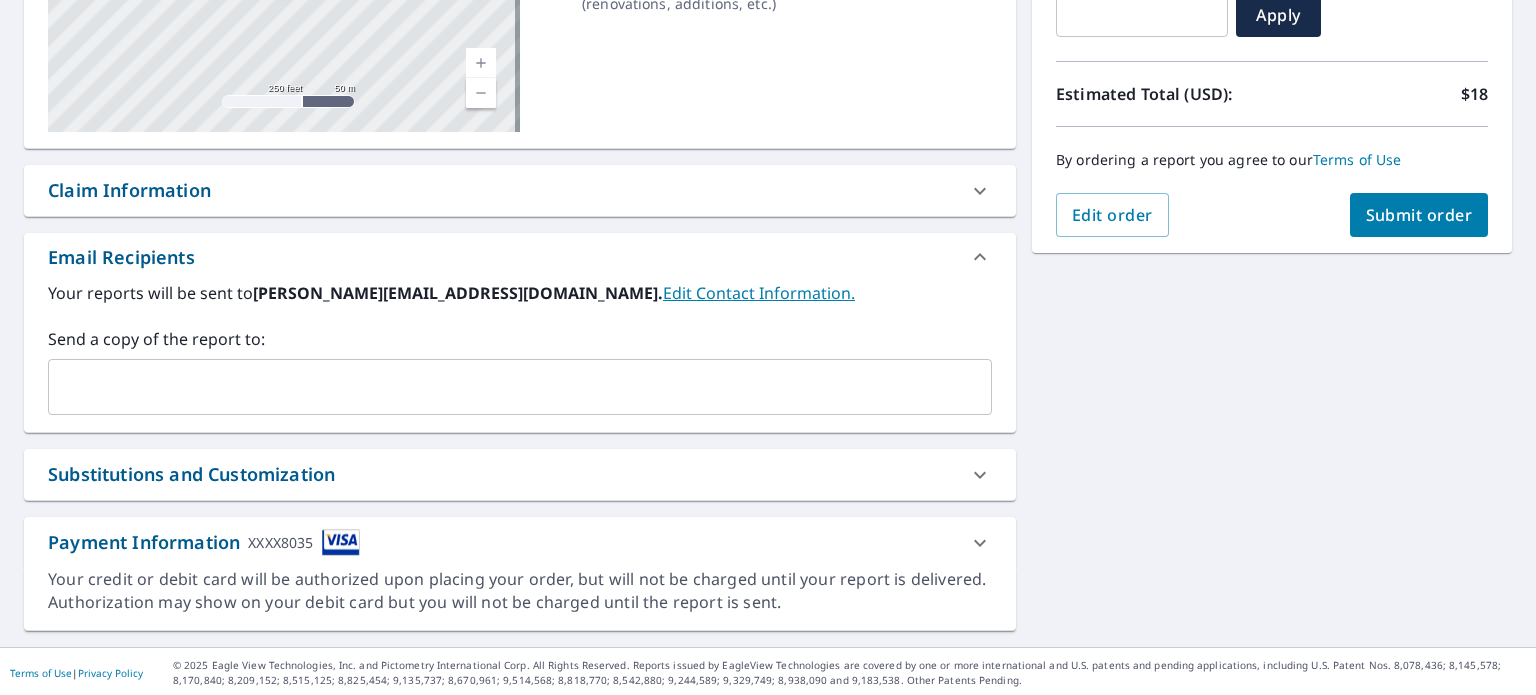 scroll, scrollTop: 386, scrollLeft: 0, axis: vertical 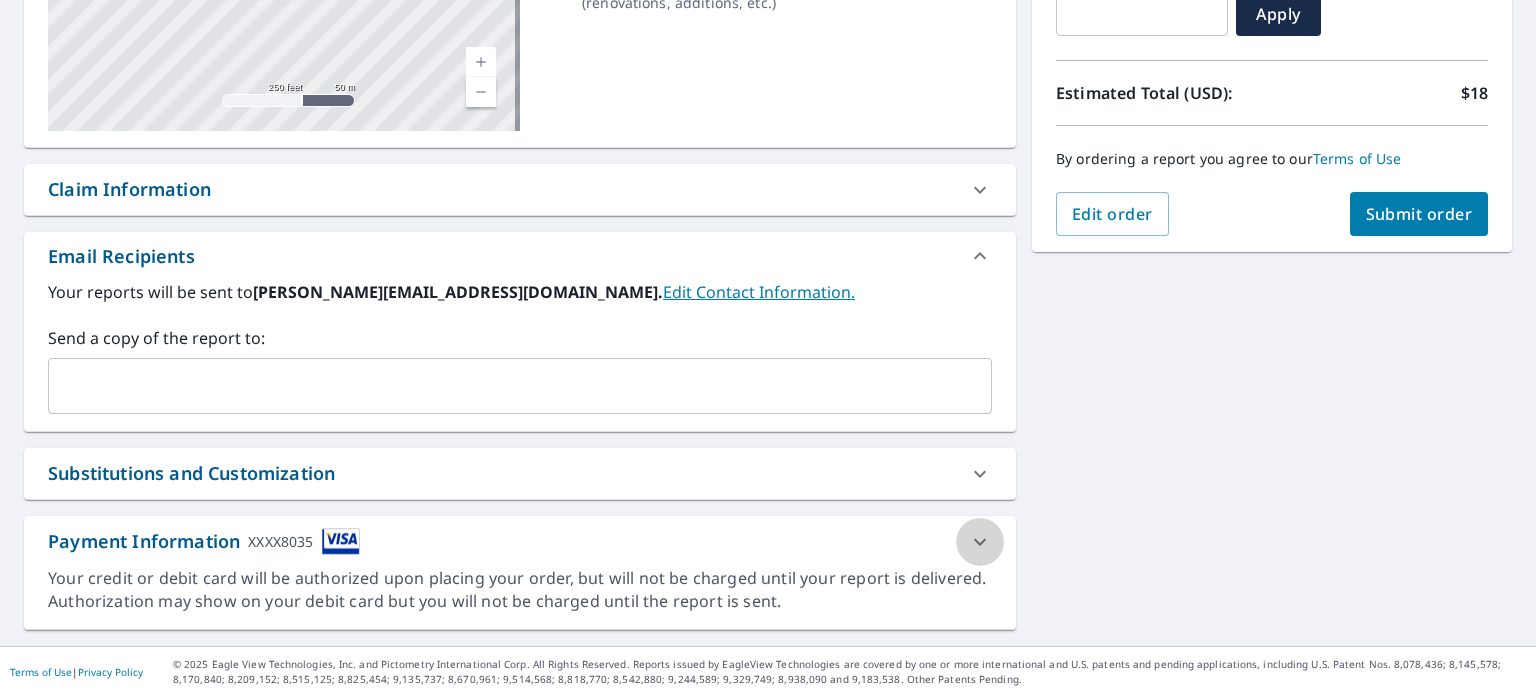 click 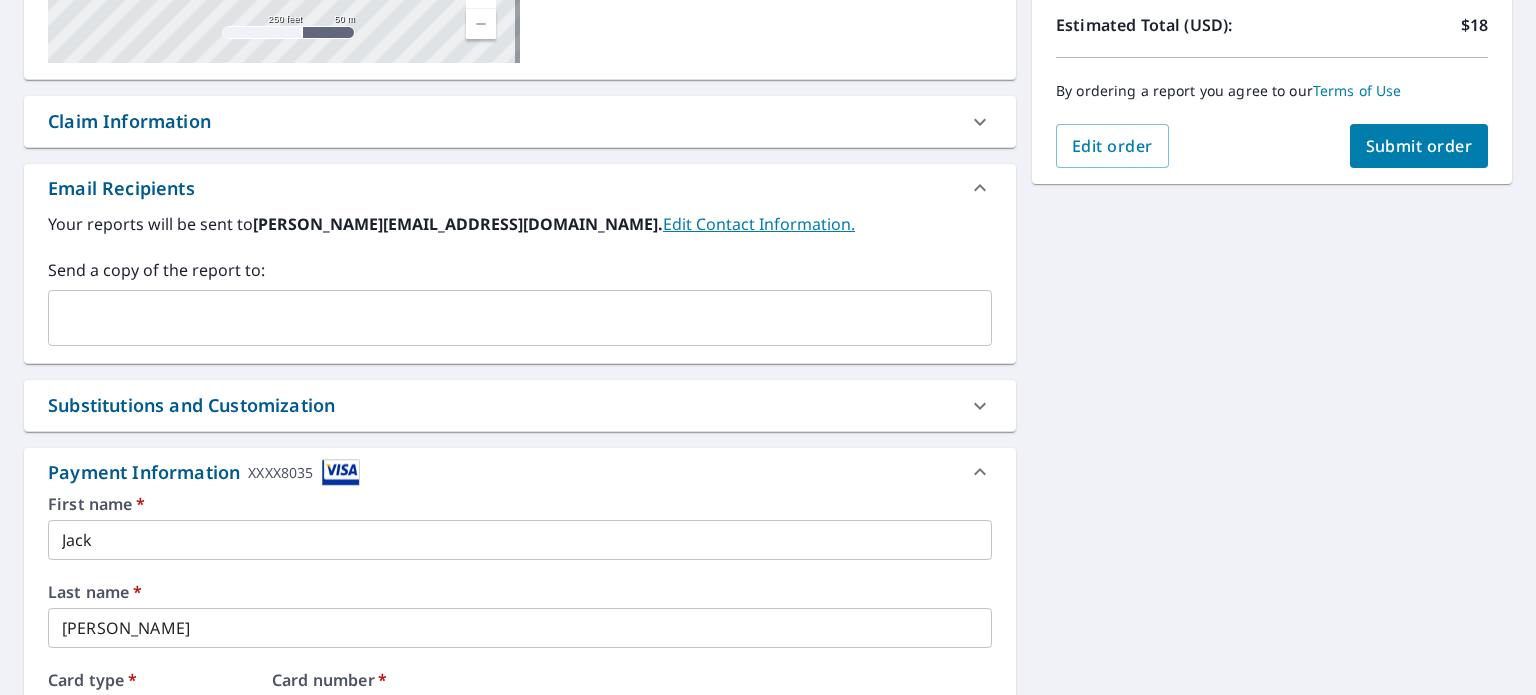 scroll, scrollTop: 126, scrollLeft: 0, axis: vertical 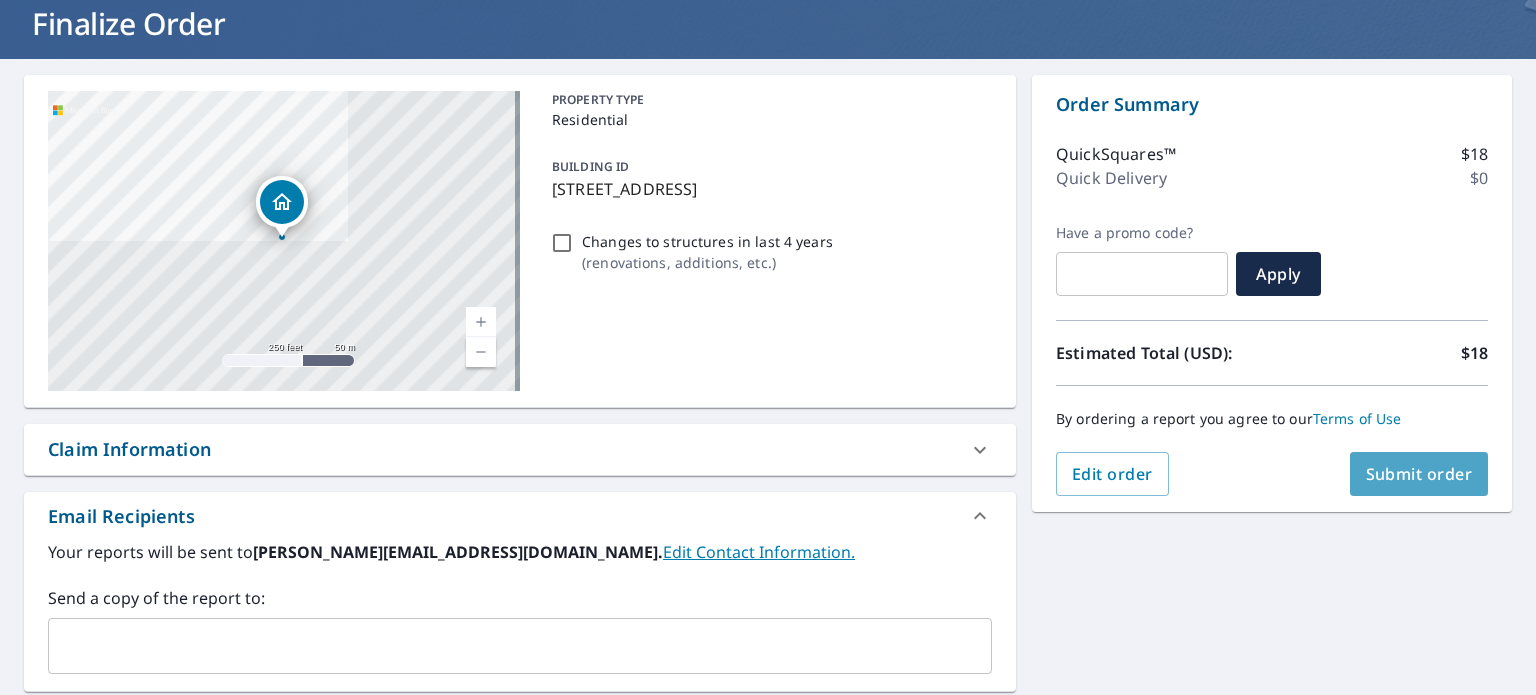 click on "Submit order" at bounding box center [1419, 474] 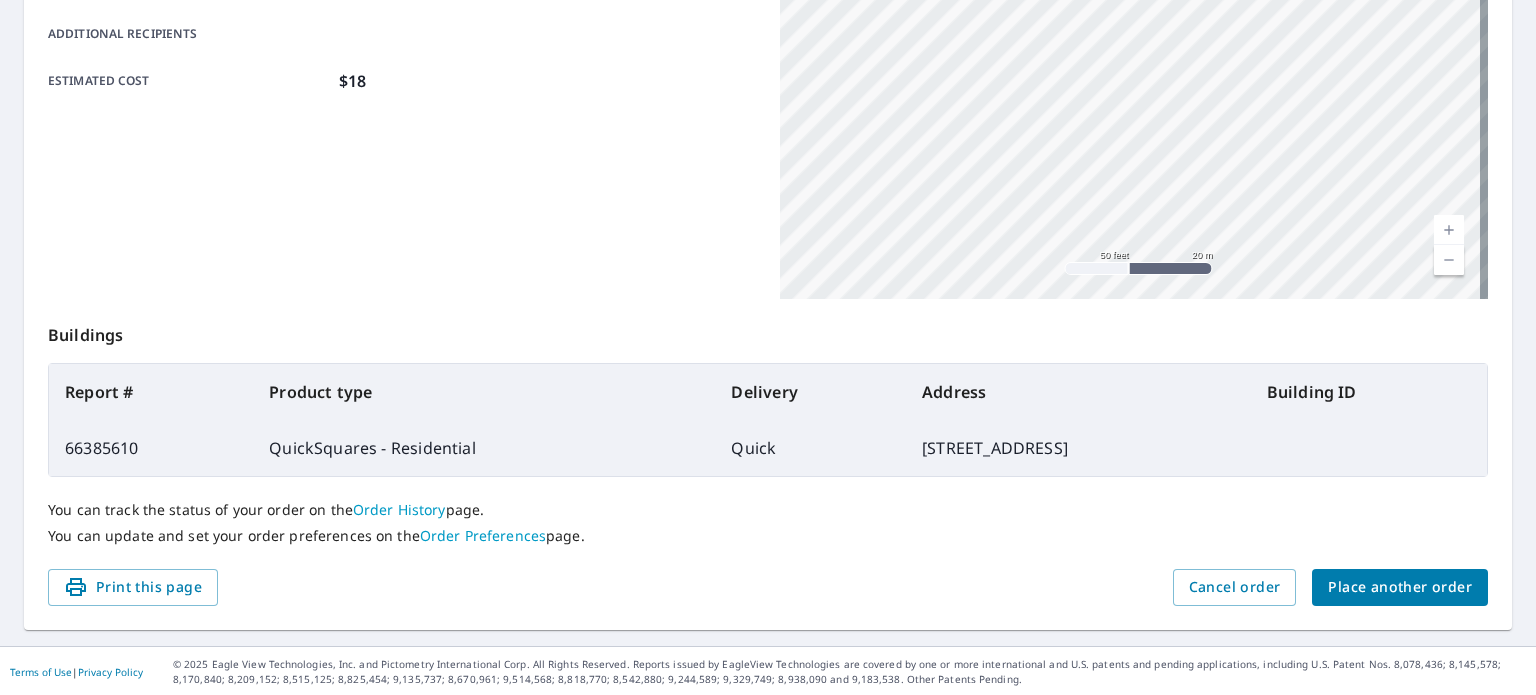 scroll, scrollTop: 0, scrollLeft: 0, axis: both 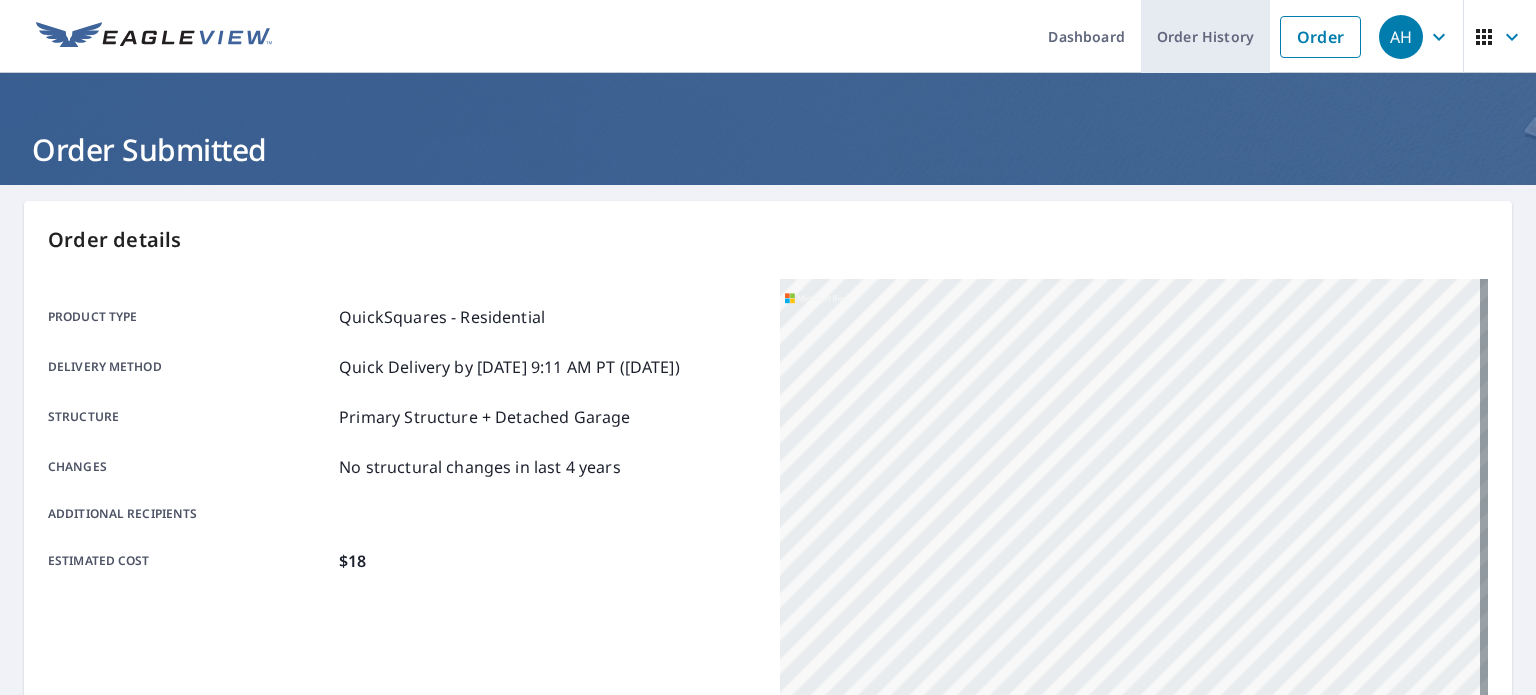 click on "Order History" at bounding box center [1205, 36] 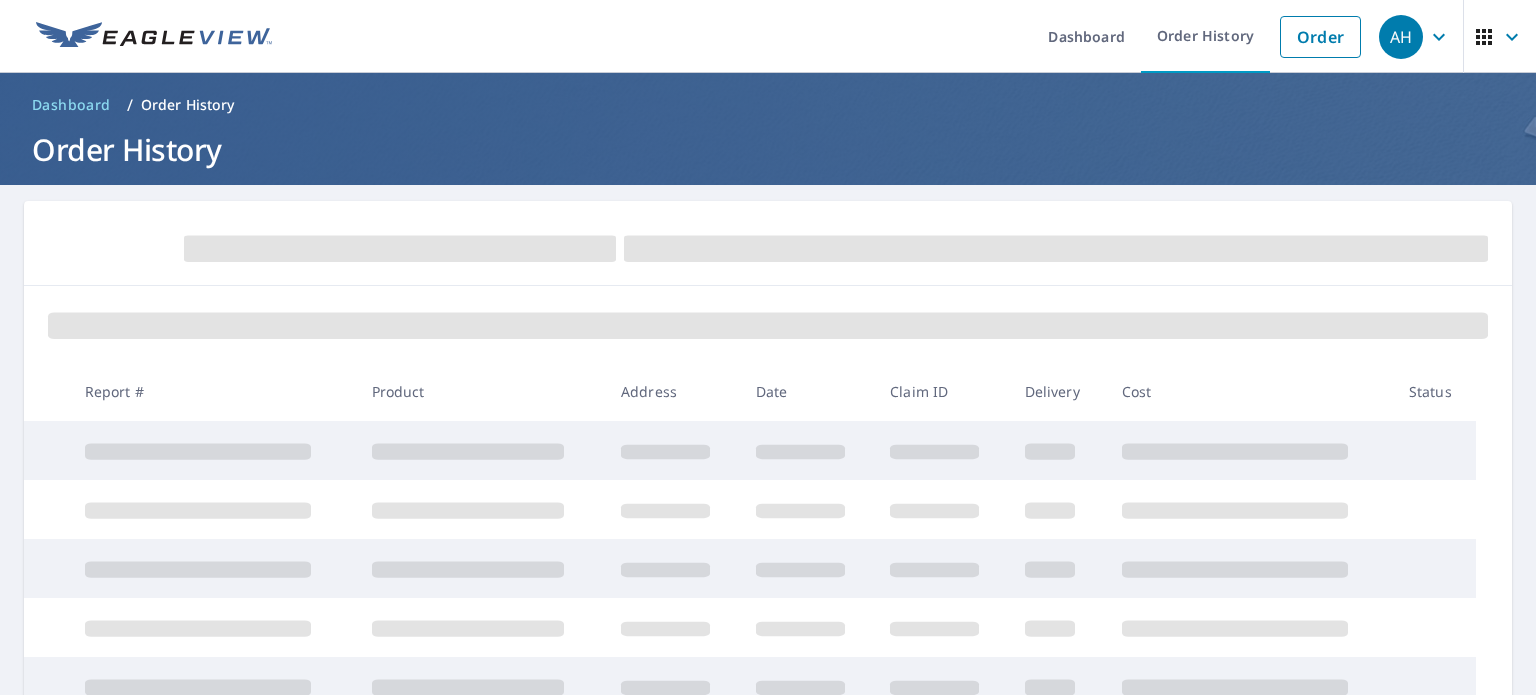 scroll, scrollTop: 0, scrollLeft: 0, axis: both 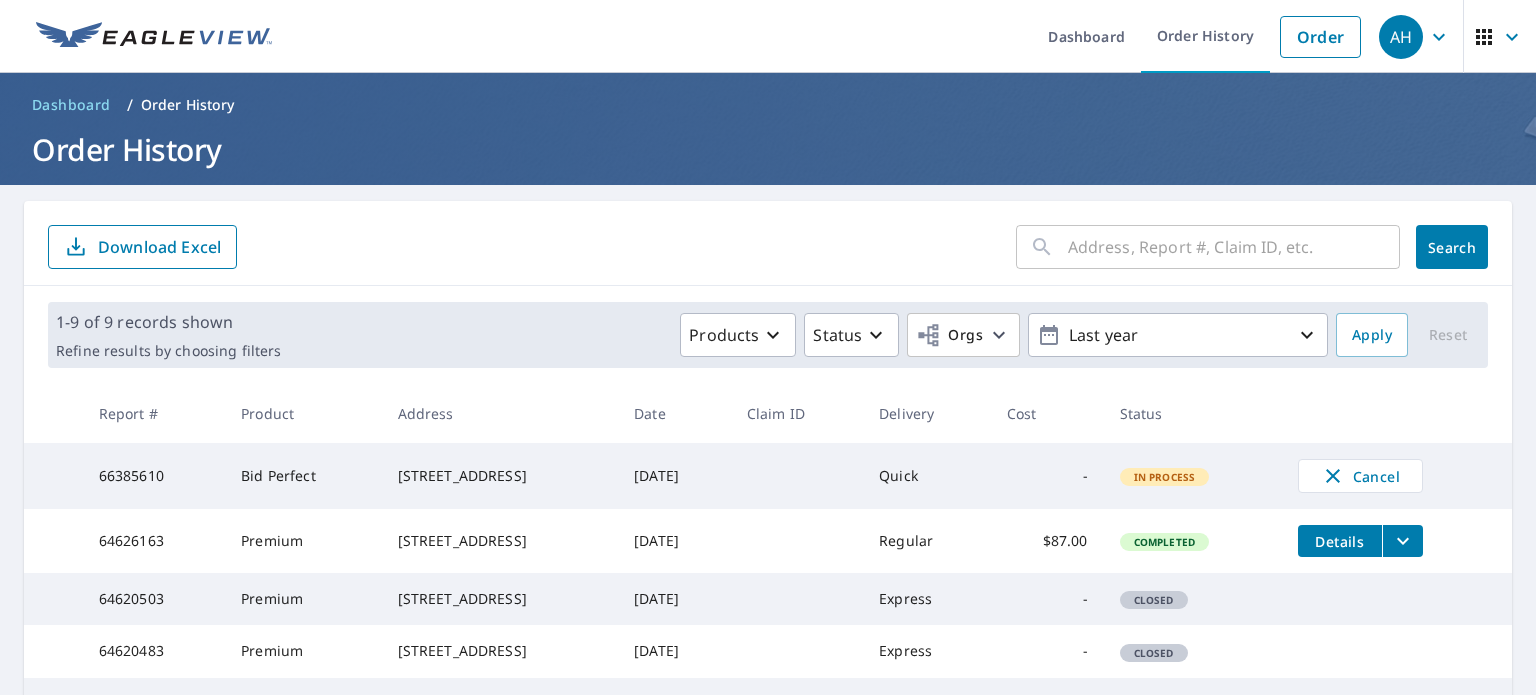 click on "In Process" at bounding box center [1165, 477] 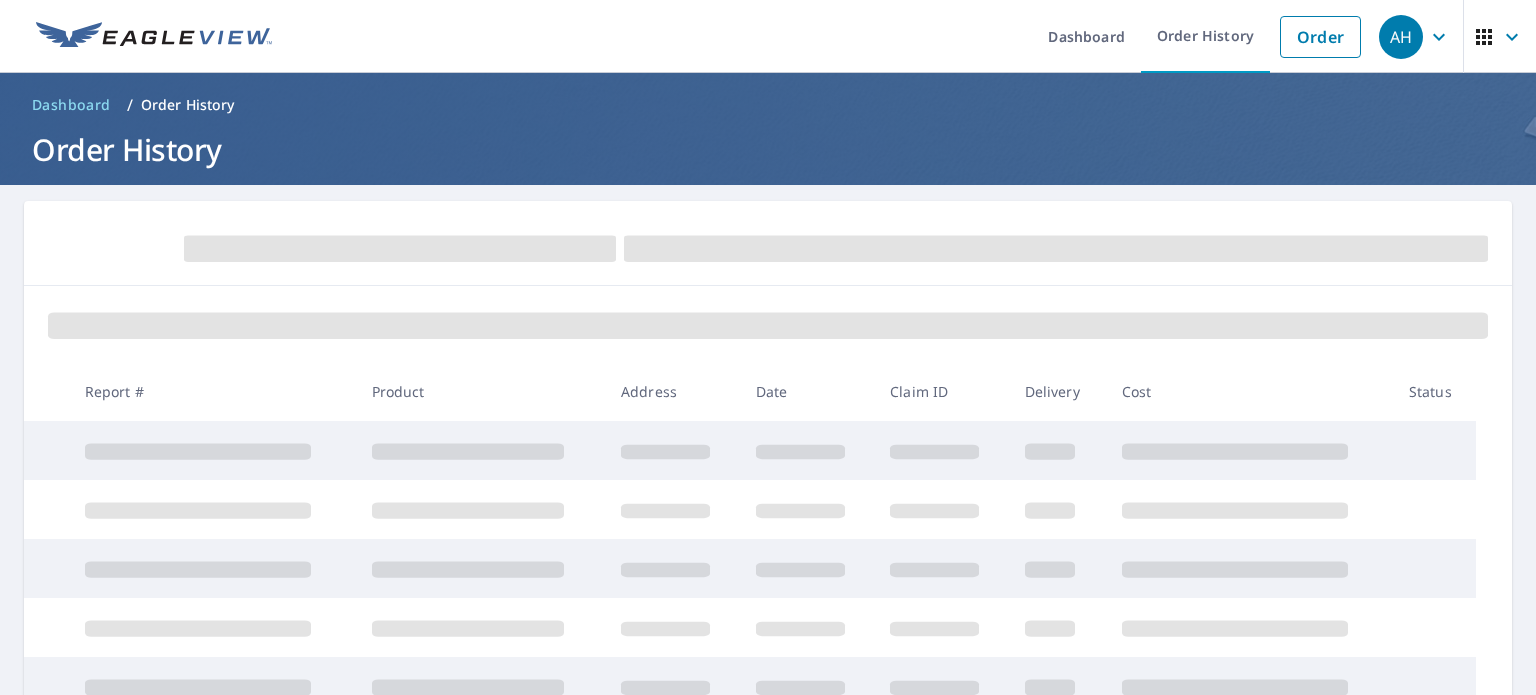 scroll, scrollTop: 0, scrollLeft: 0, axis: both 